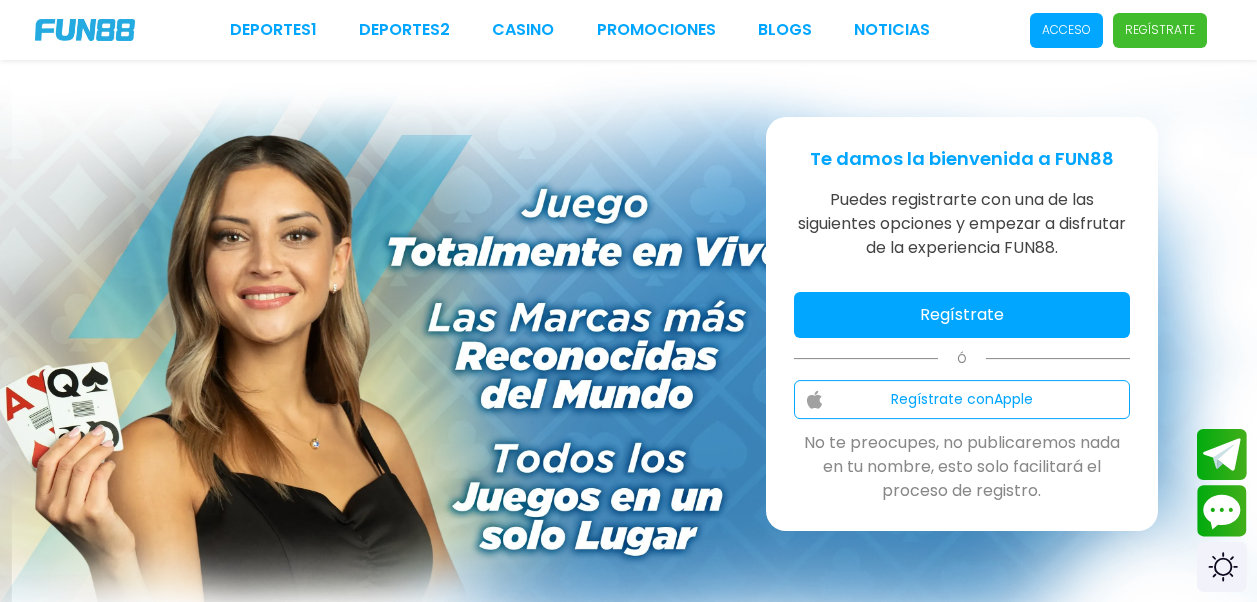 scroll, scrollTop: 0, scrollLeft: 0, axis: both 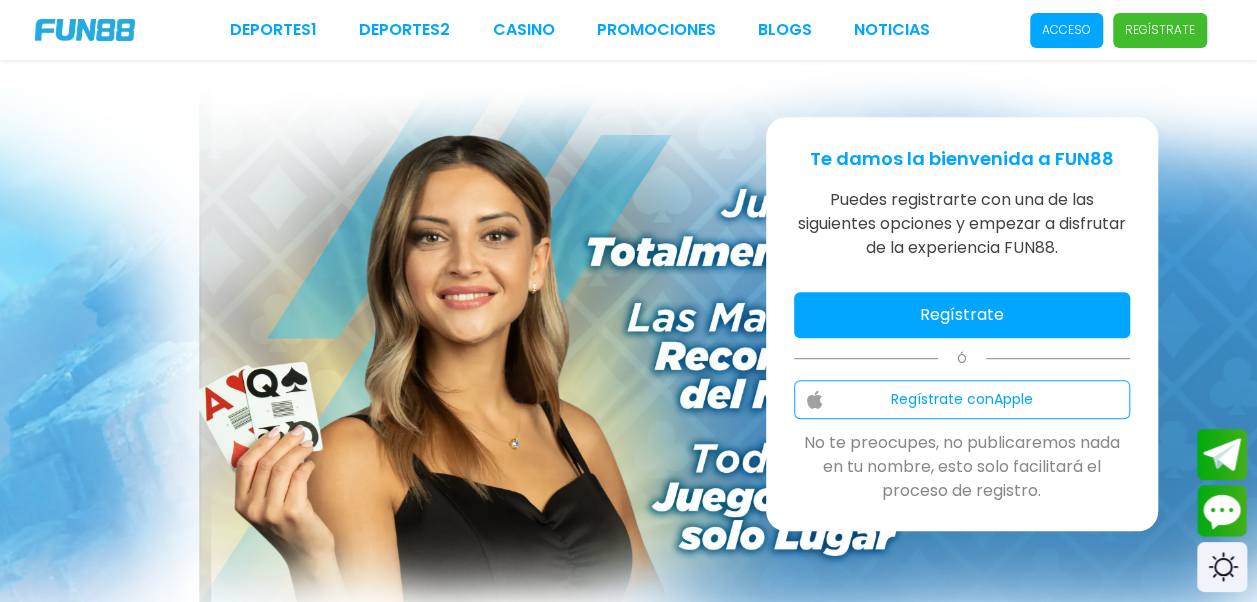 click on "Regístrate" at bounding box center (1160, 30) 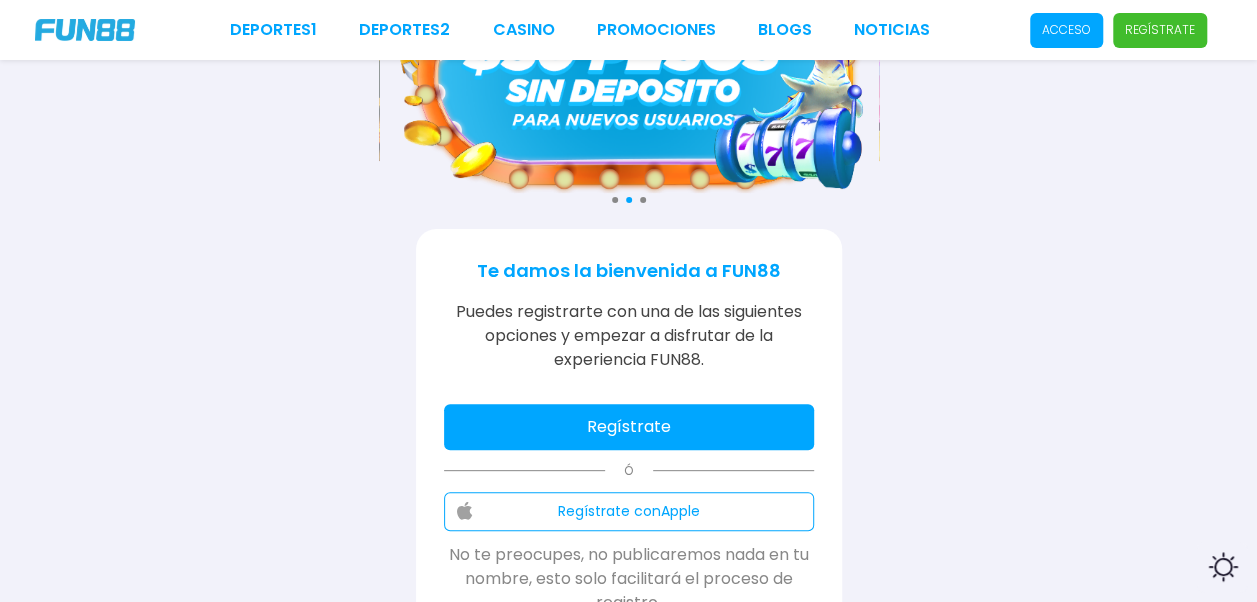 scroll, scrollTop: 200, scrollLeft: 0, axis: vertical 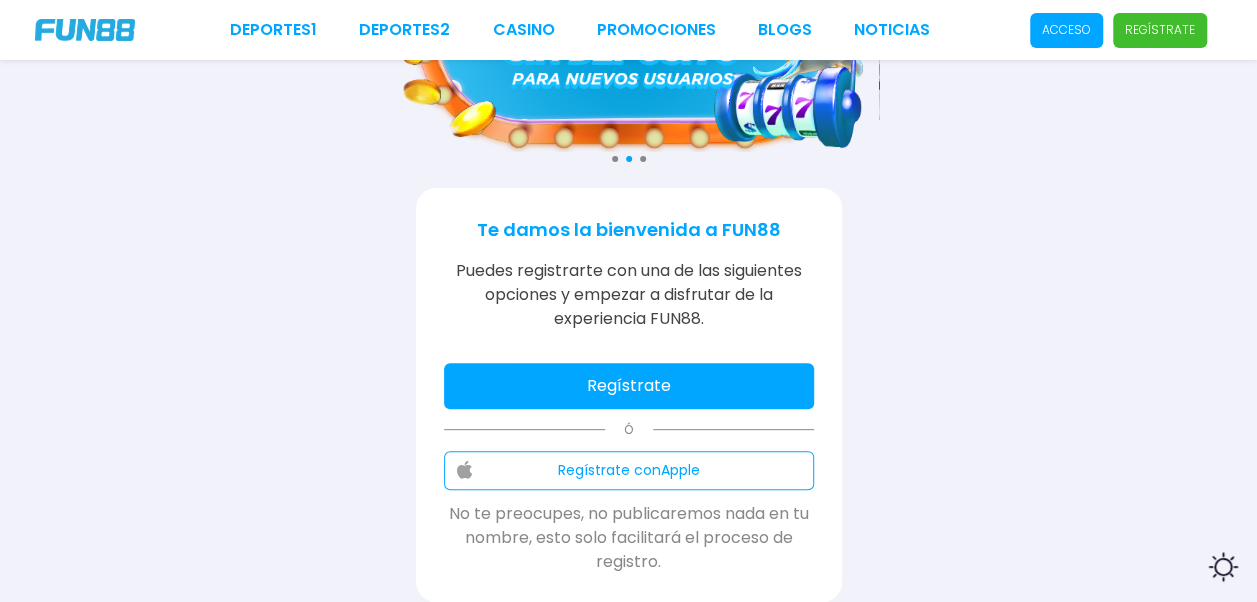 click on "Regístrate" at bounding box center (629, 386) 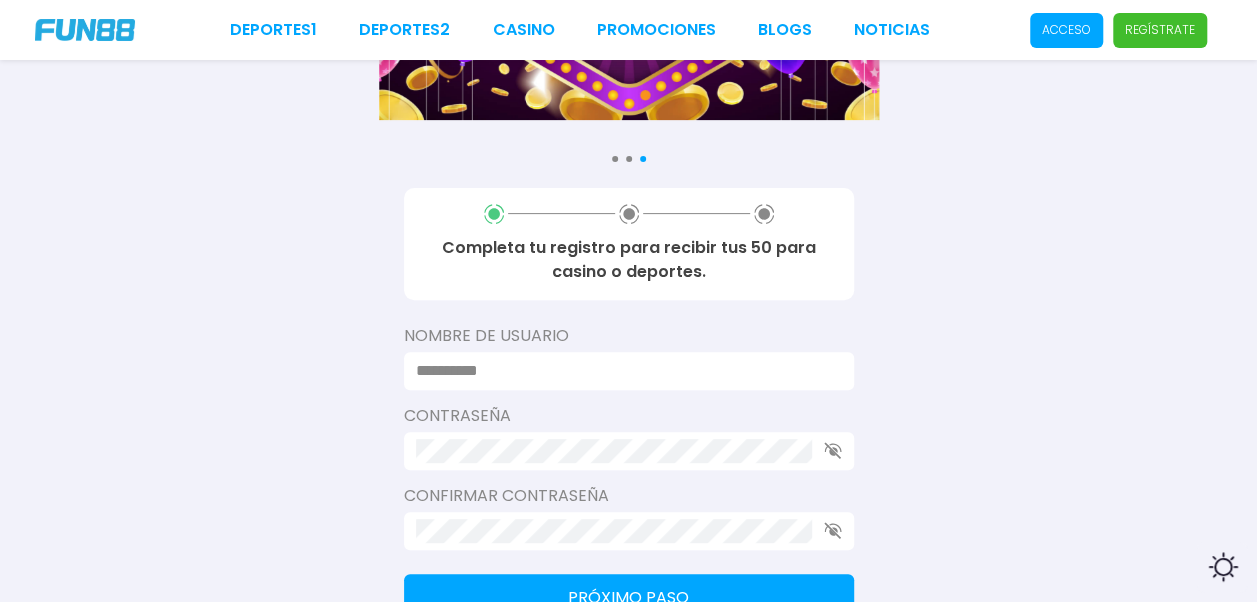drag, startPoint x: 653, startPoint y: 350, endPoint x: 654, endPoint y: 362, distance: 12.0415945 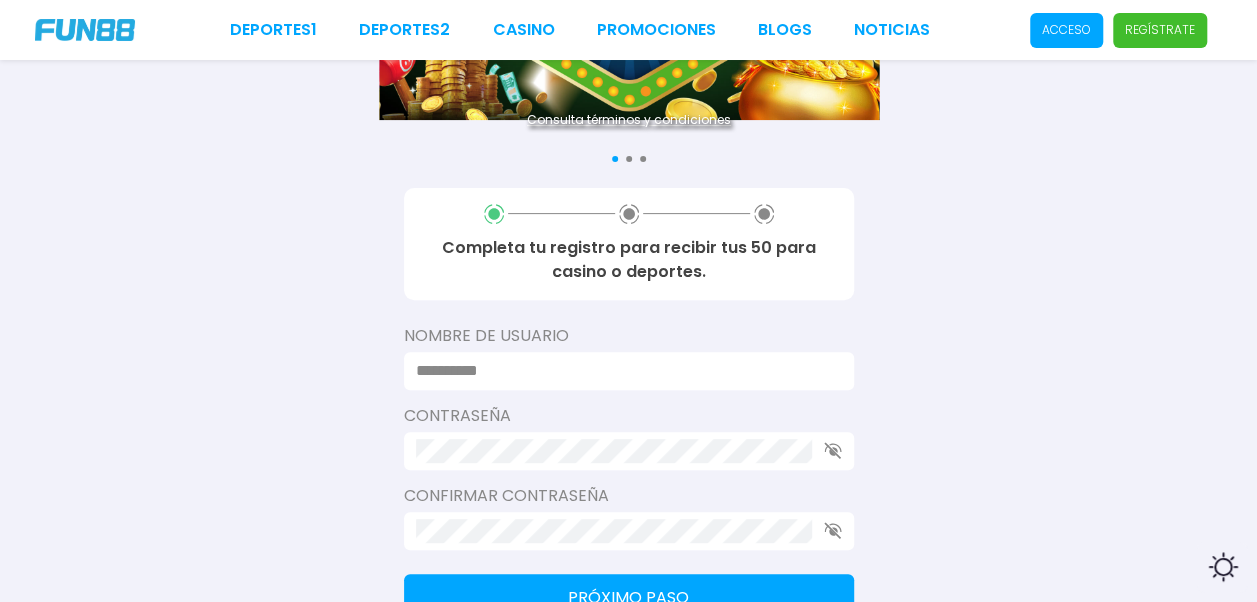 click at bounding box center [623, 371] 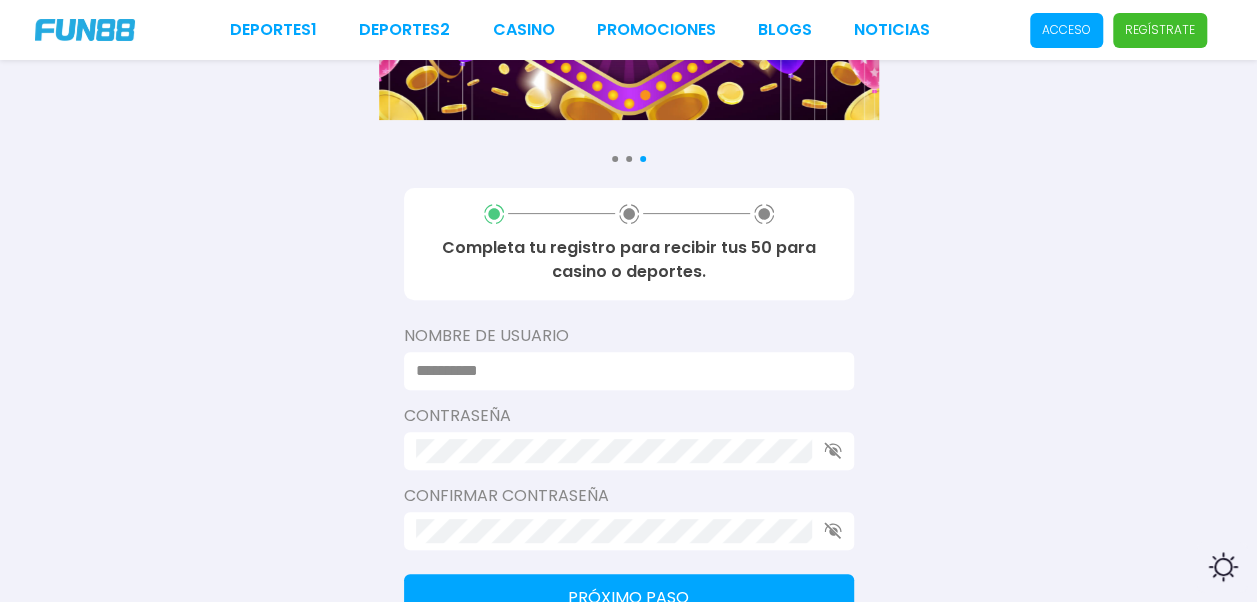 click at bounding box center [623, 371] 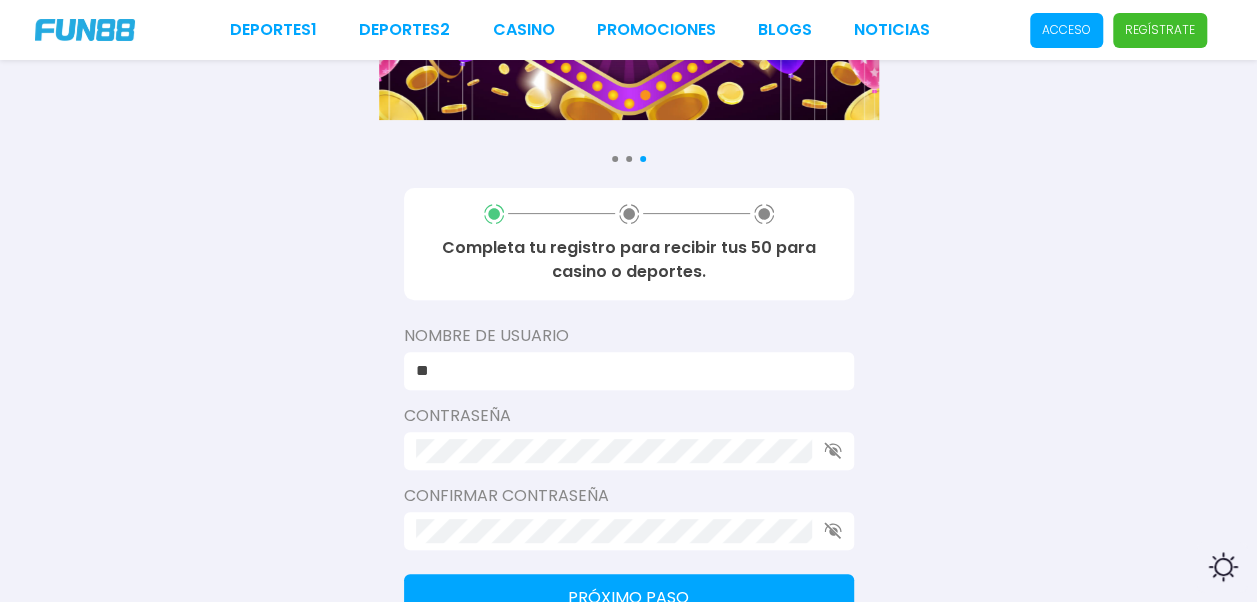 type on "*" 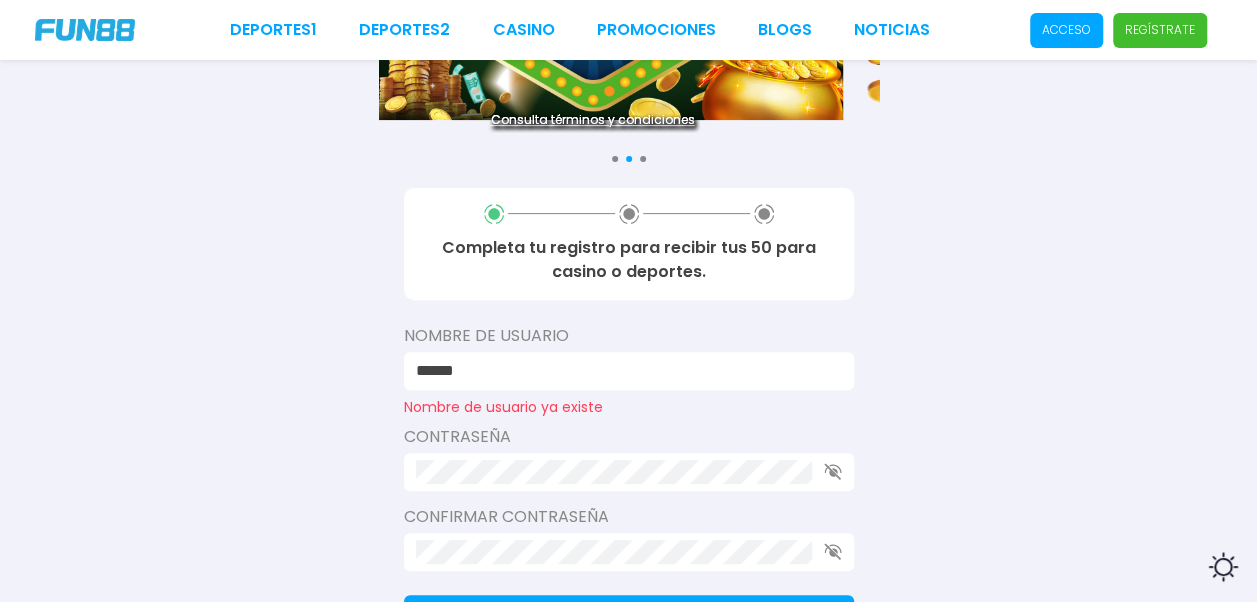 click on "******" at bounding box center (623, 371) 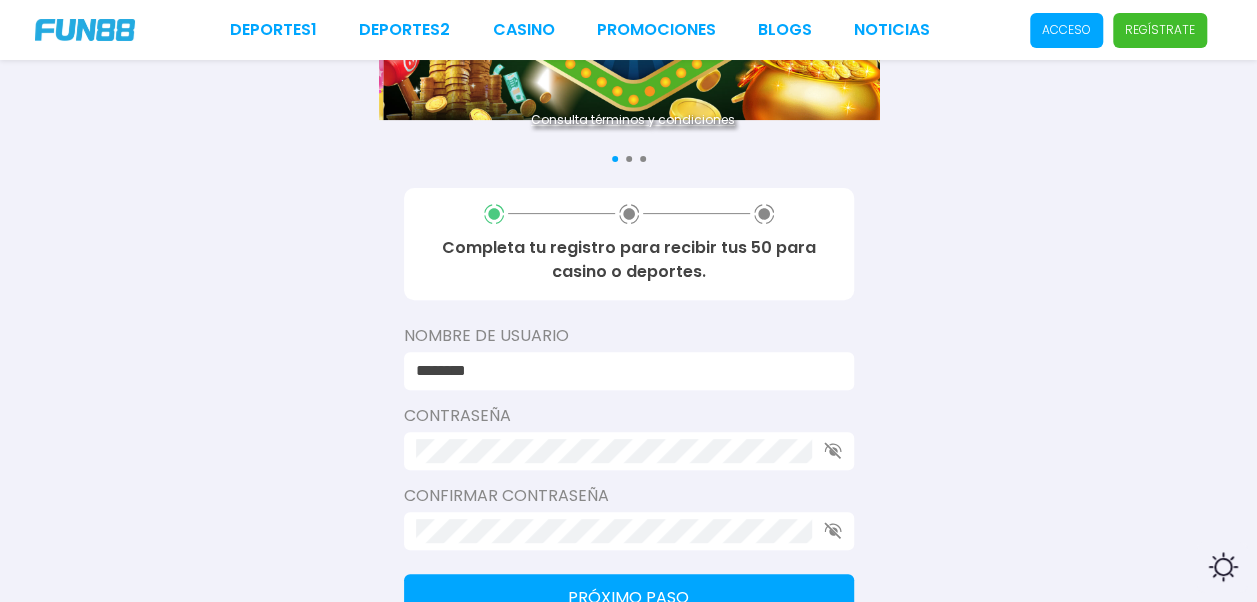 type on "********" 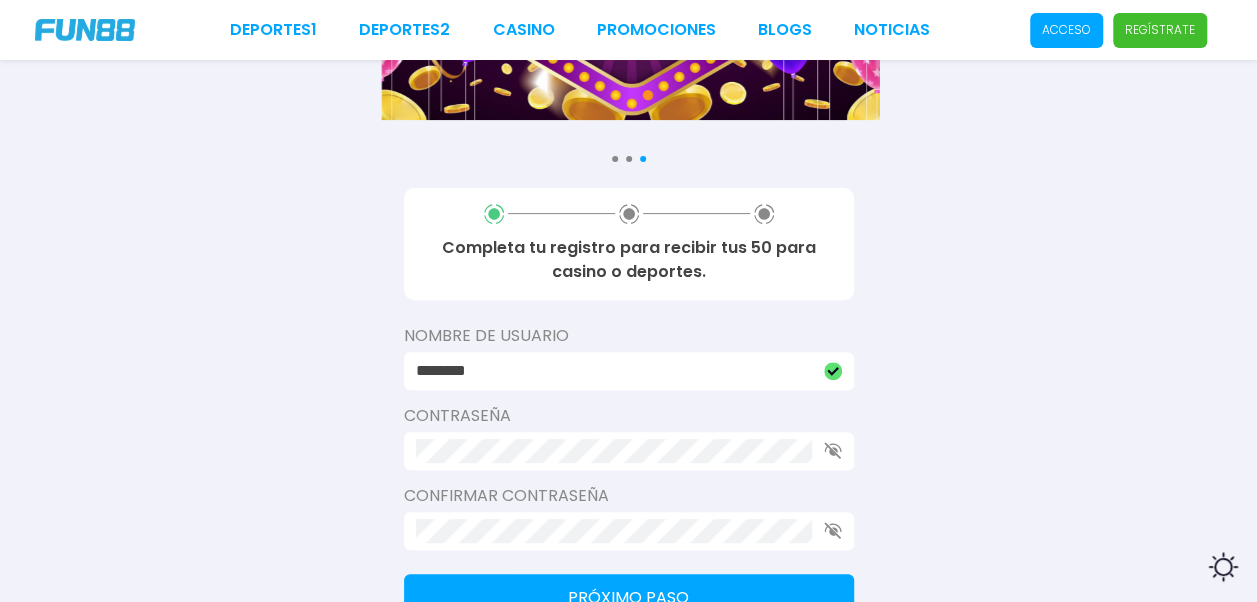 click at bounding box center [629, 531] 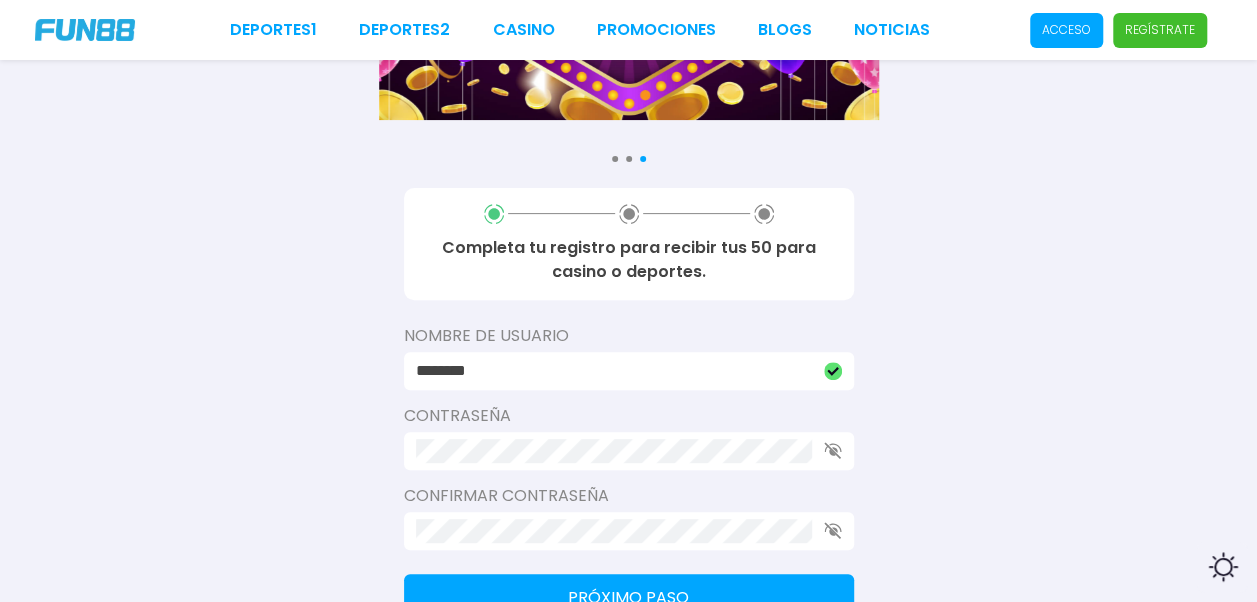 click 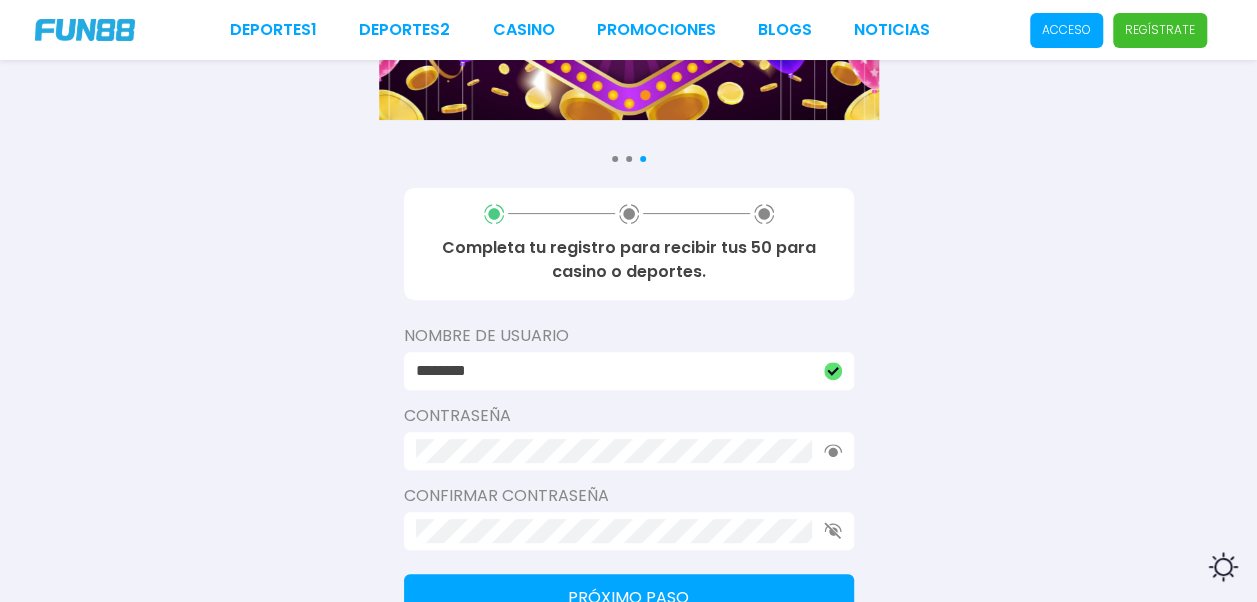 click 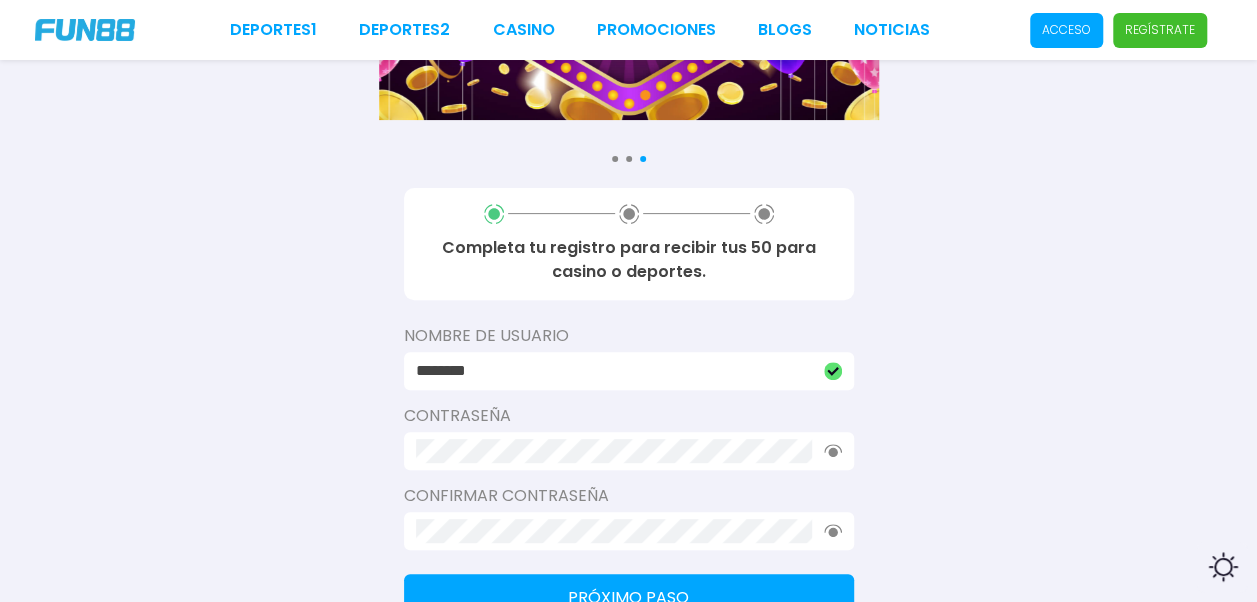 scroll, scrollTop: 300, scrollLeft: 0, axis: vertical 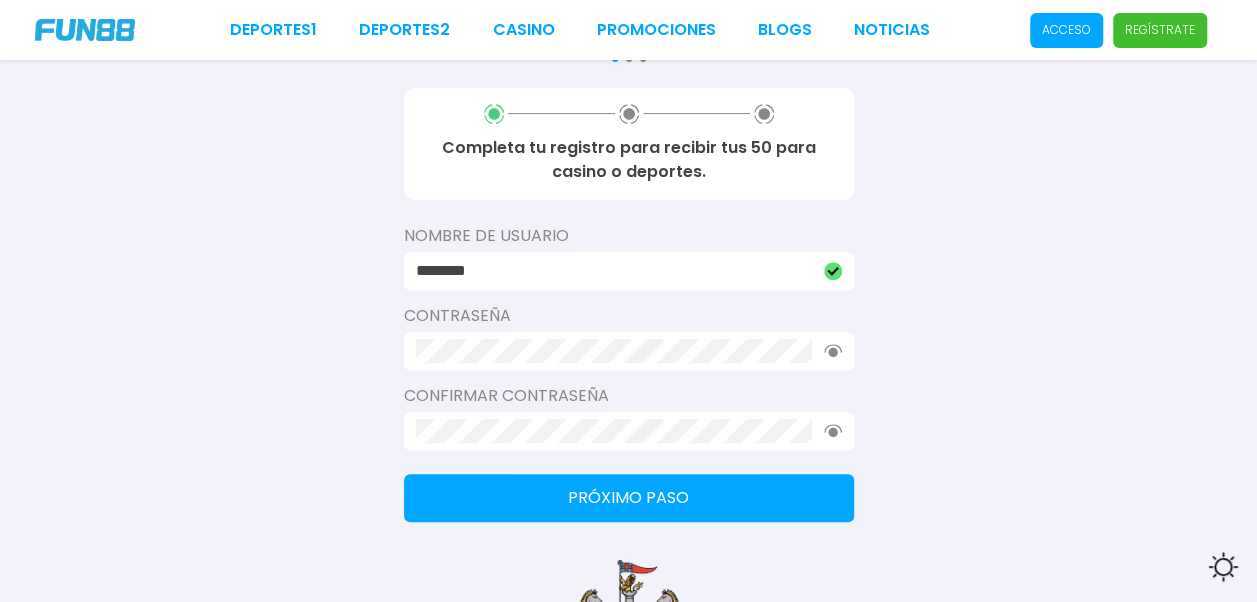click on "Próximo paso" at bounding box center (629, 498) 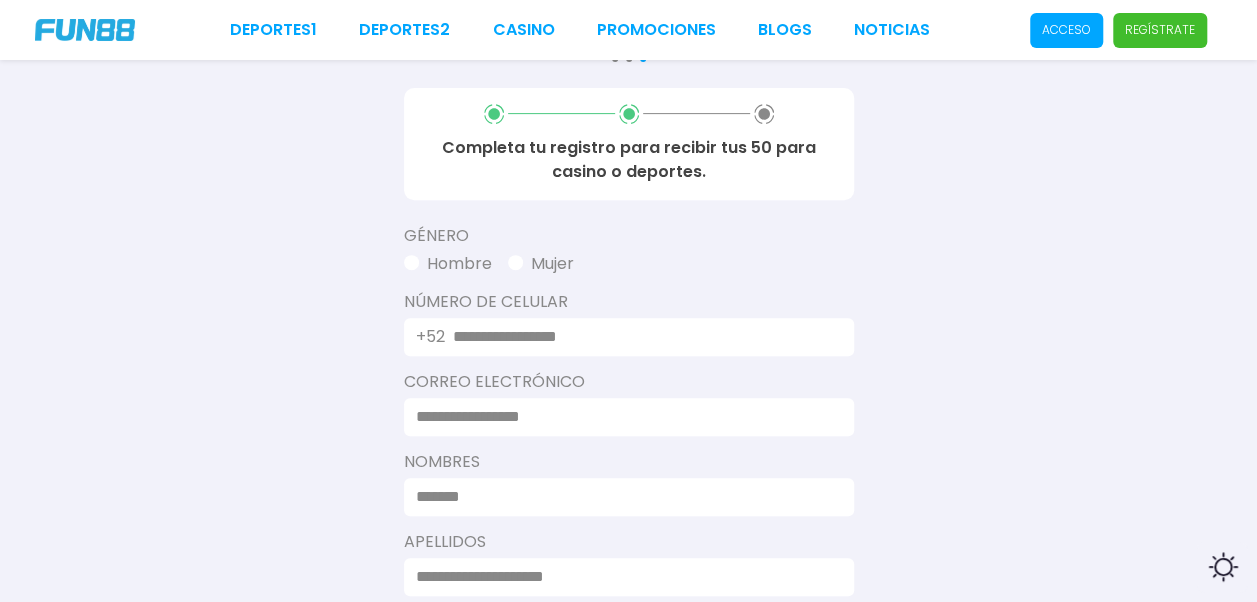 click at bounding box center (641, 337) 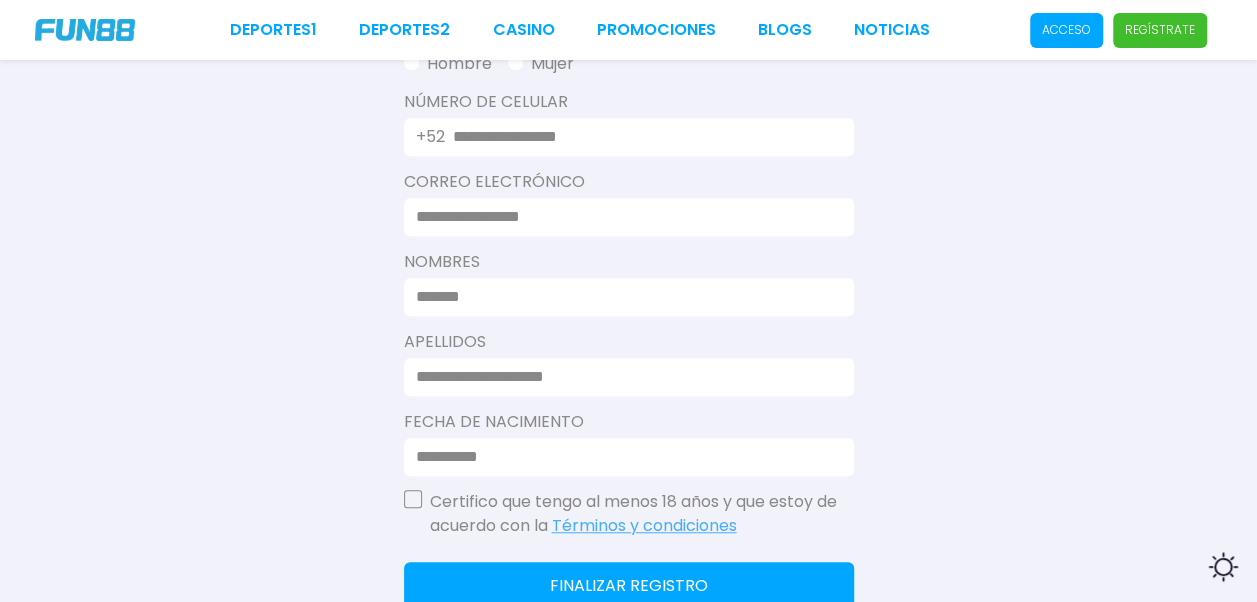 scroll, scrollTop: 400, scrollLeft: 0, axis: vertical 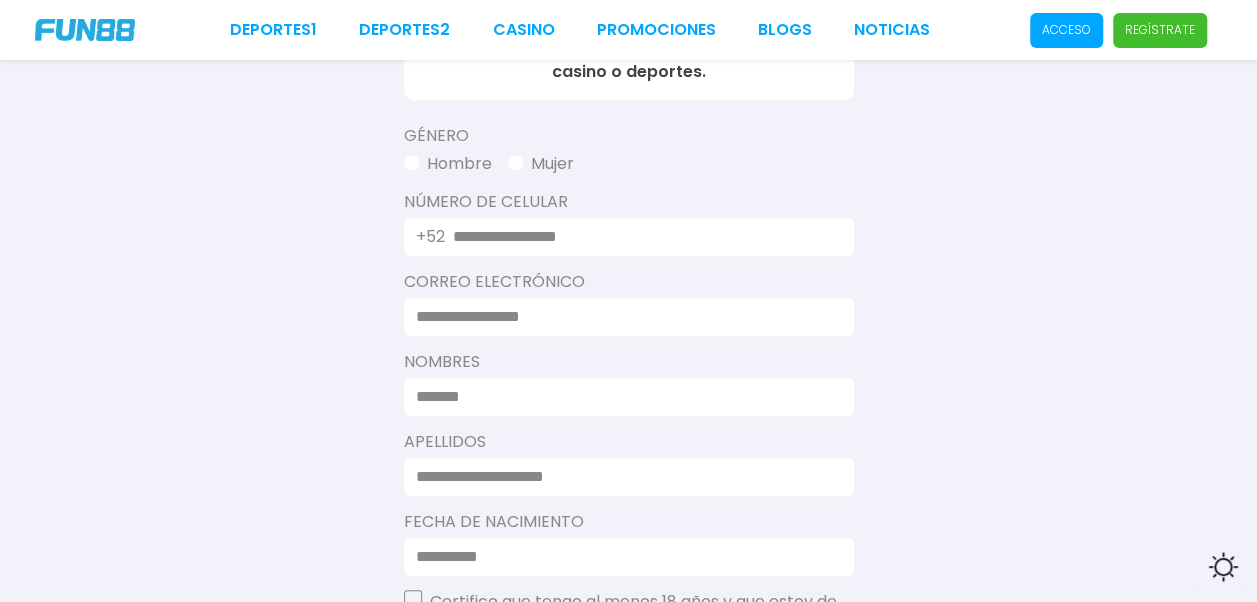 type on "**********" 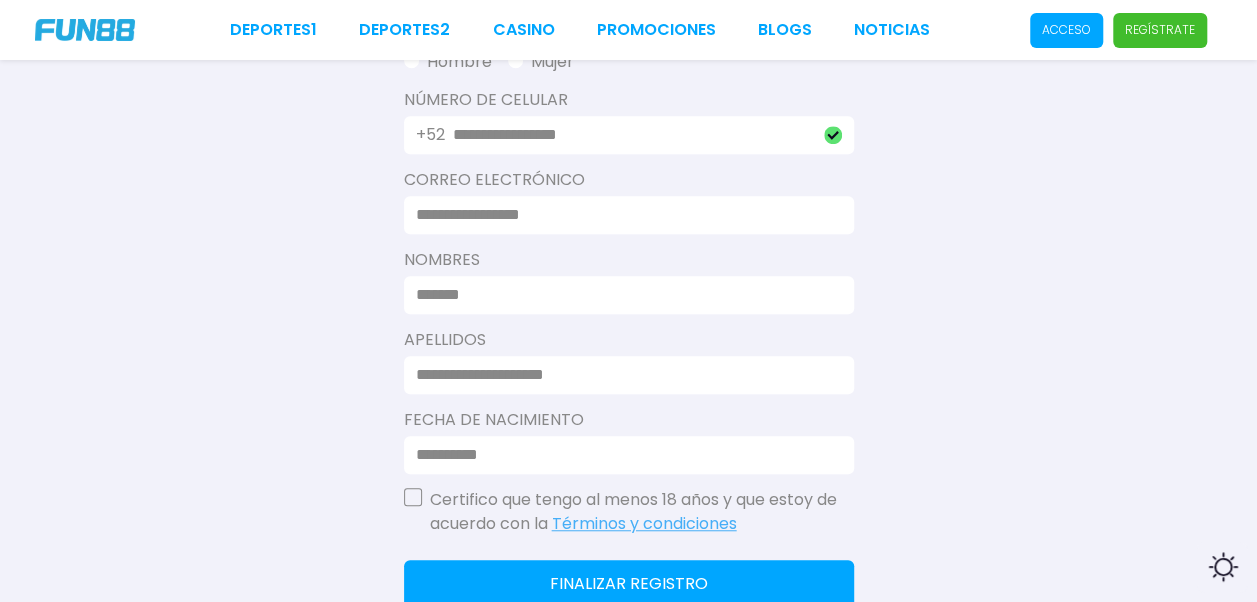 scroll, scrollTop: 600, scrollLeft: 0, axis: vertical 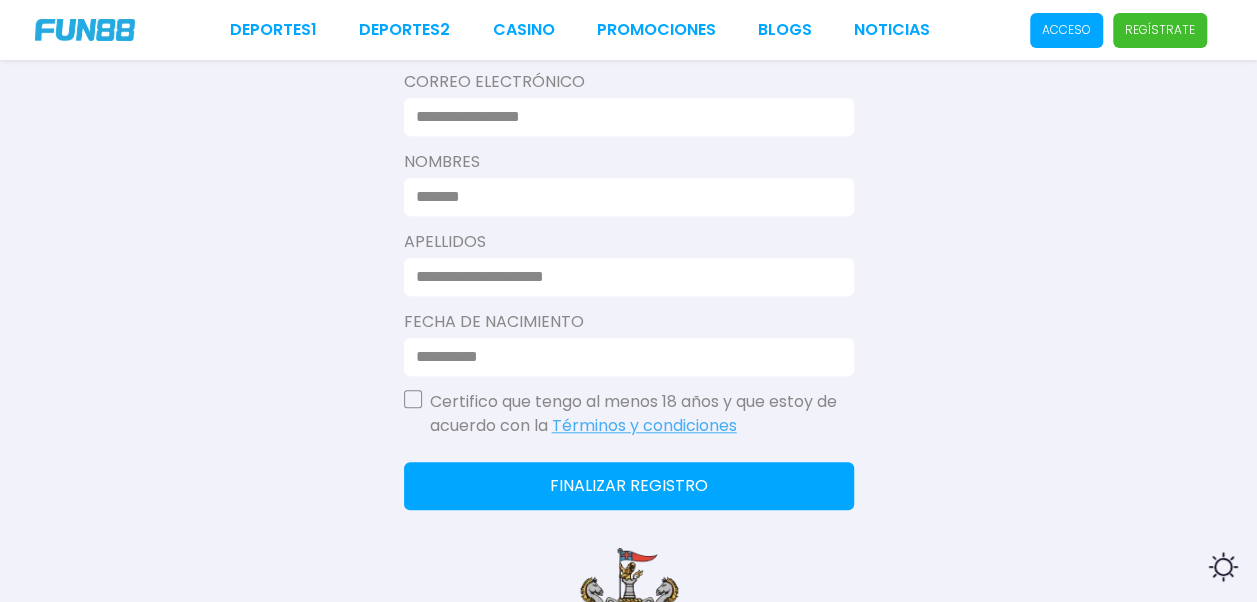 click at bounding box center (623, 117) 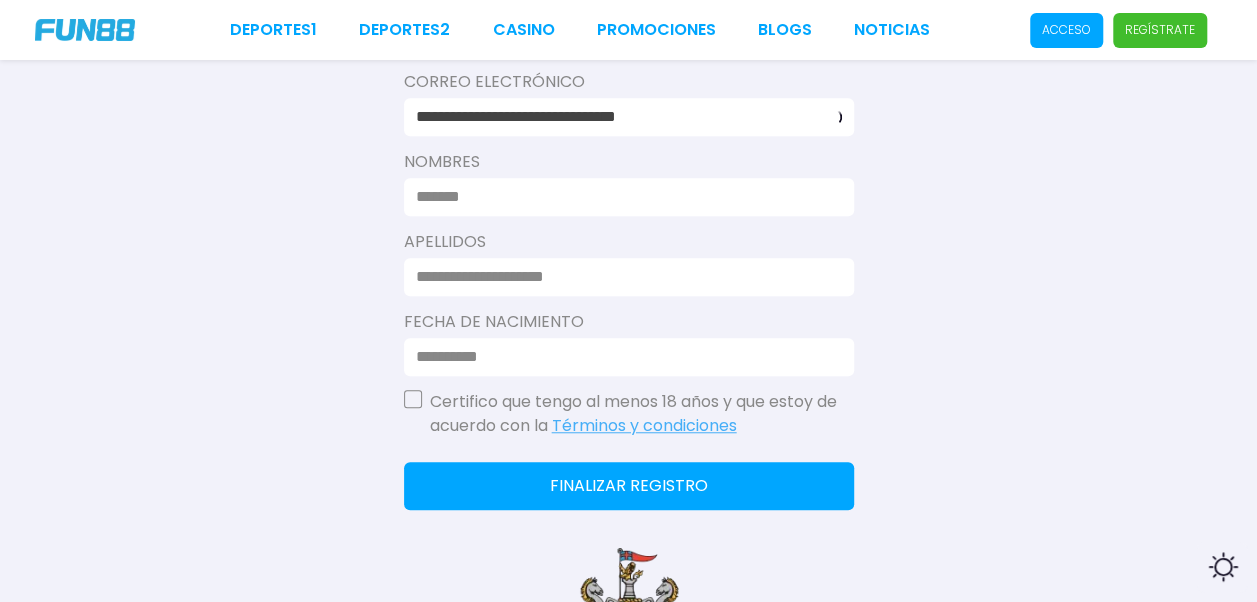click at bounding box center (623, 197) 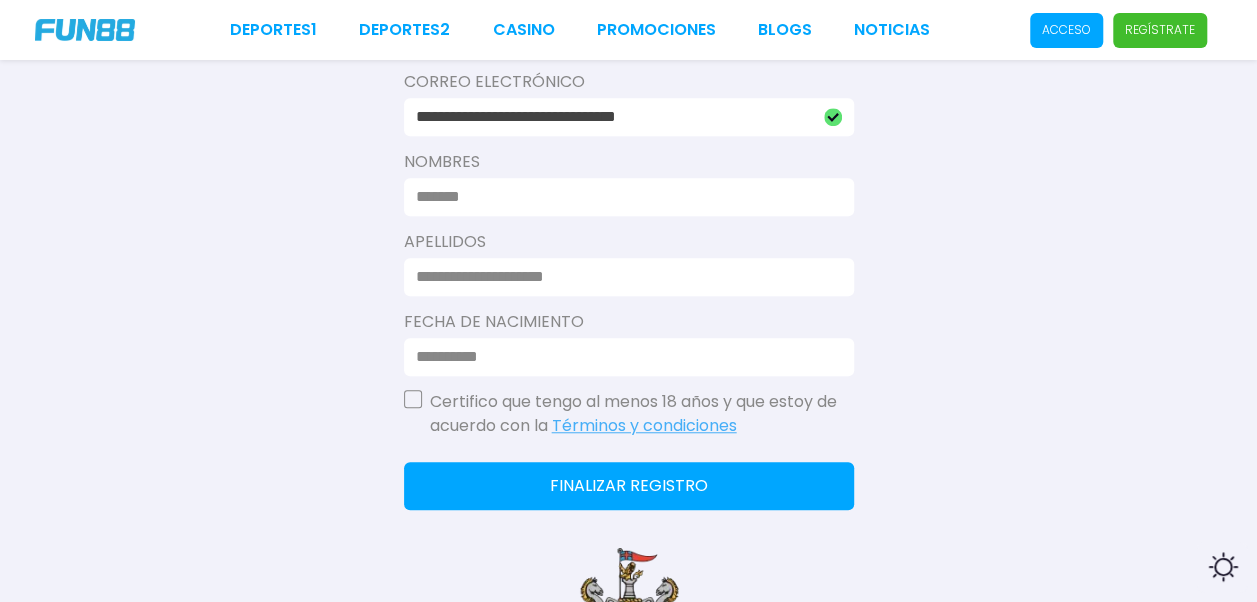 type on "*****" 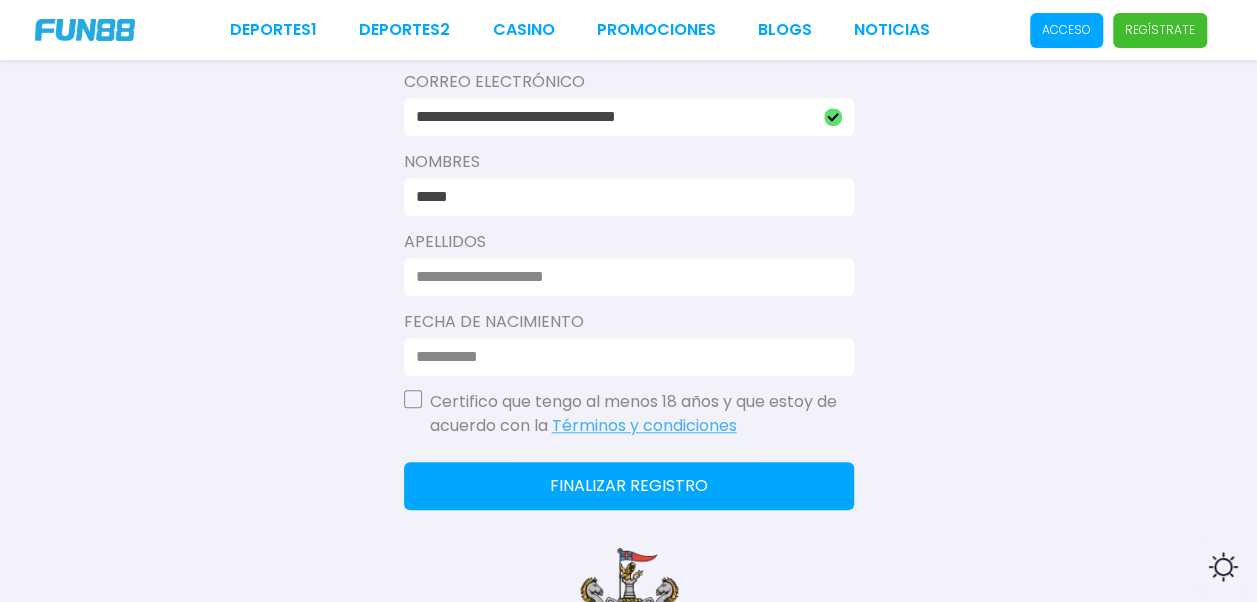 type on "**********" 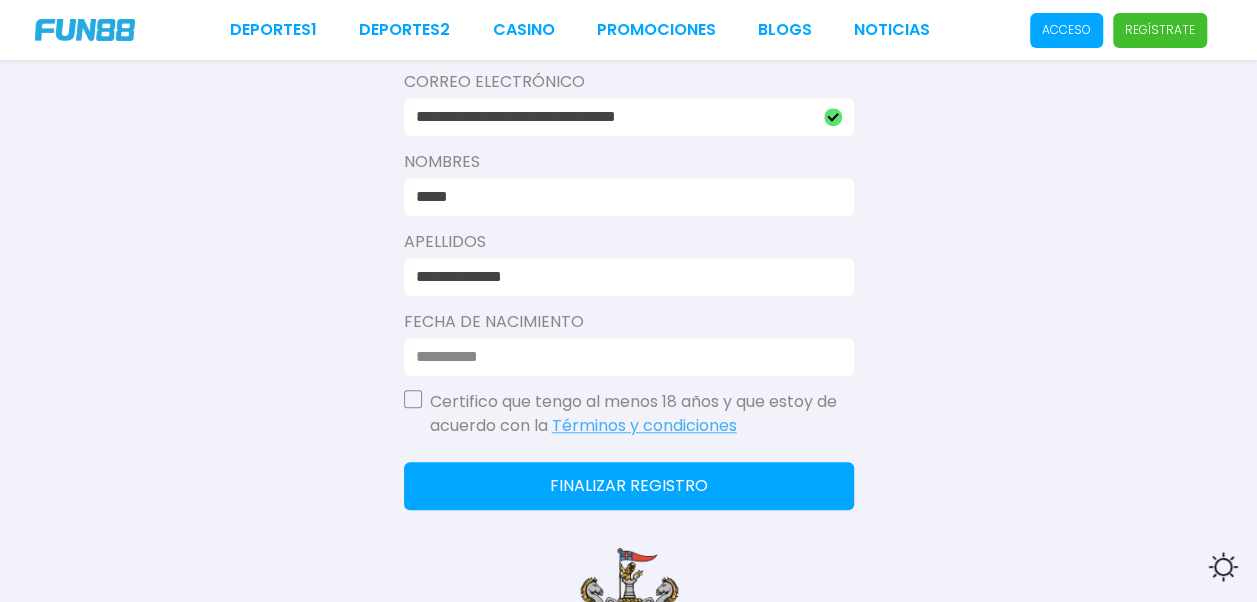 click at bounding box center (623, 357) 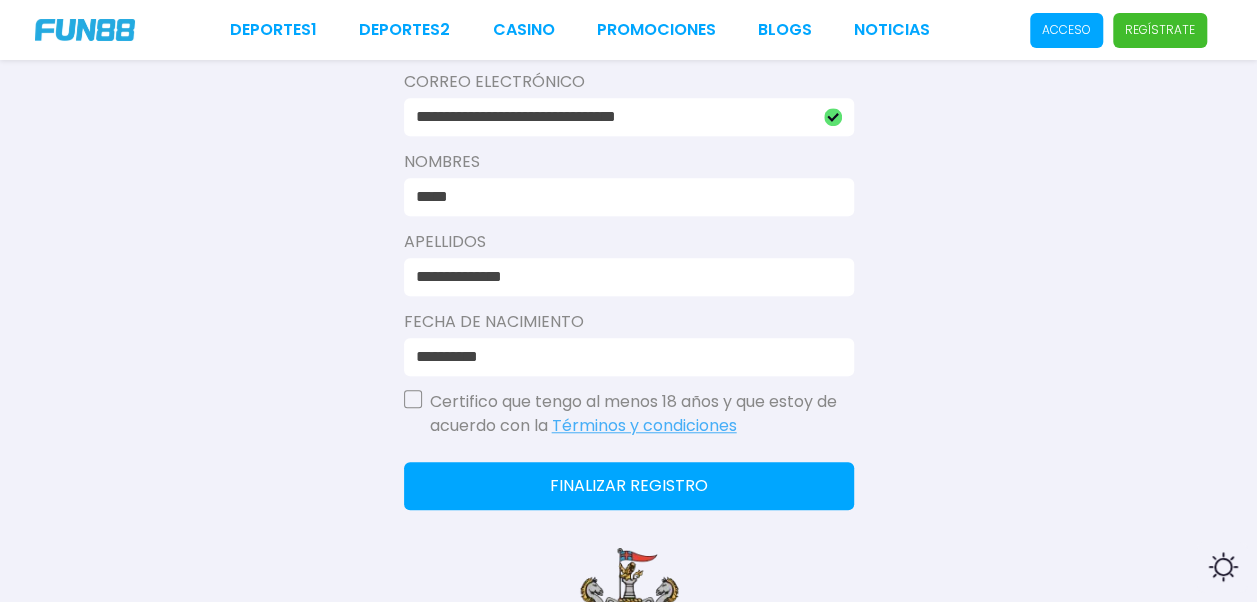 type on "**********" 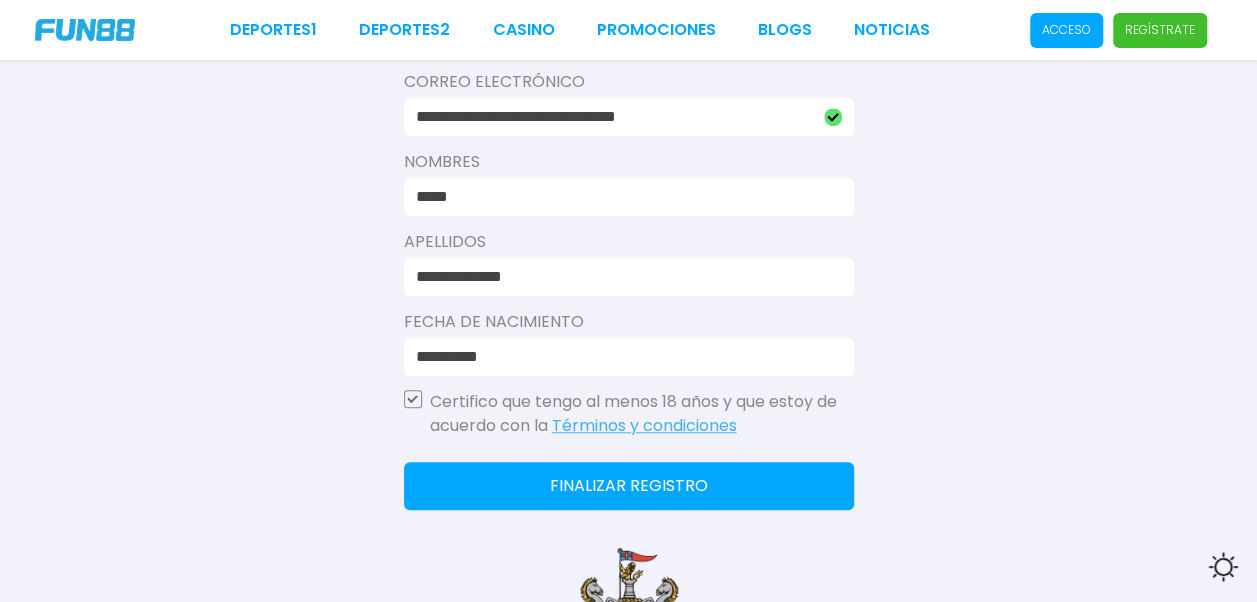 click on "Finalizar registro" 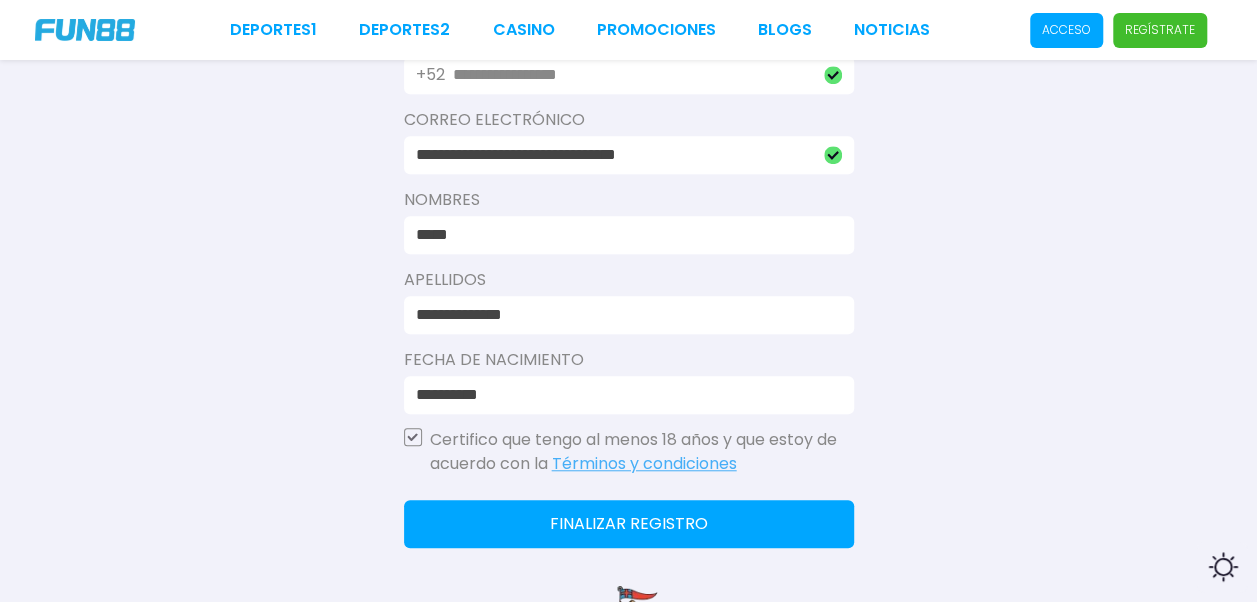 scroll, scrollTop: 638, scrollLeft: 0, axis: vertical 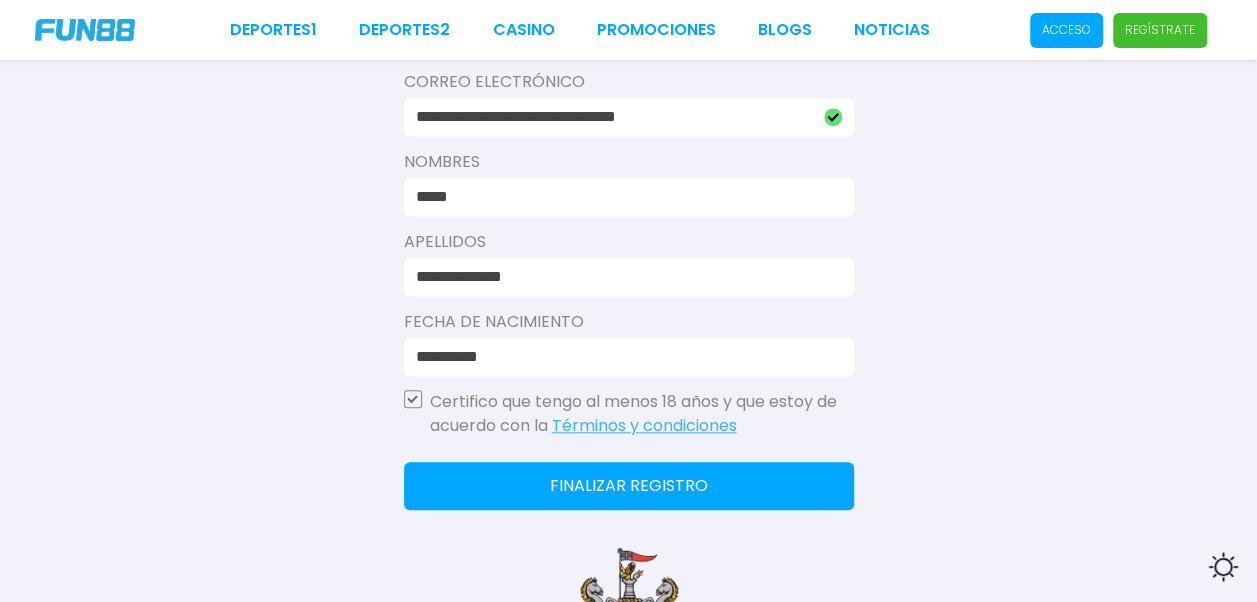 click on "Finalizar registro" at bounding box center [629, 486] 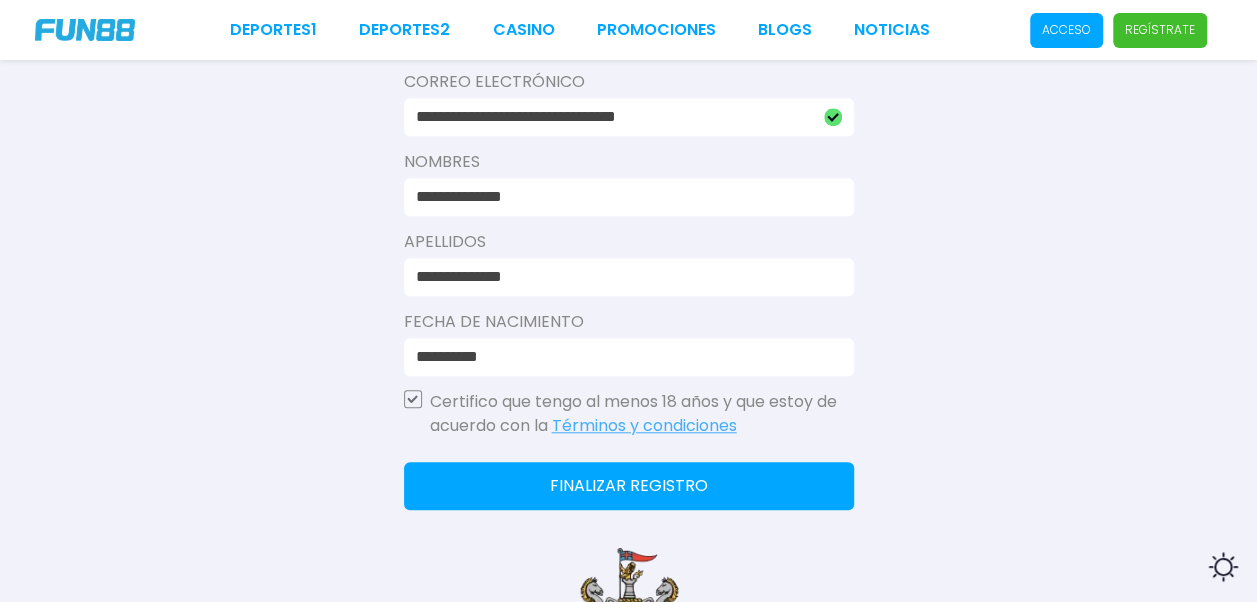 type on "**********" 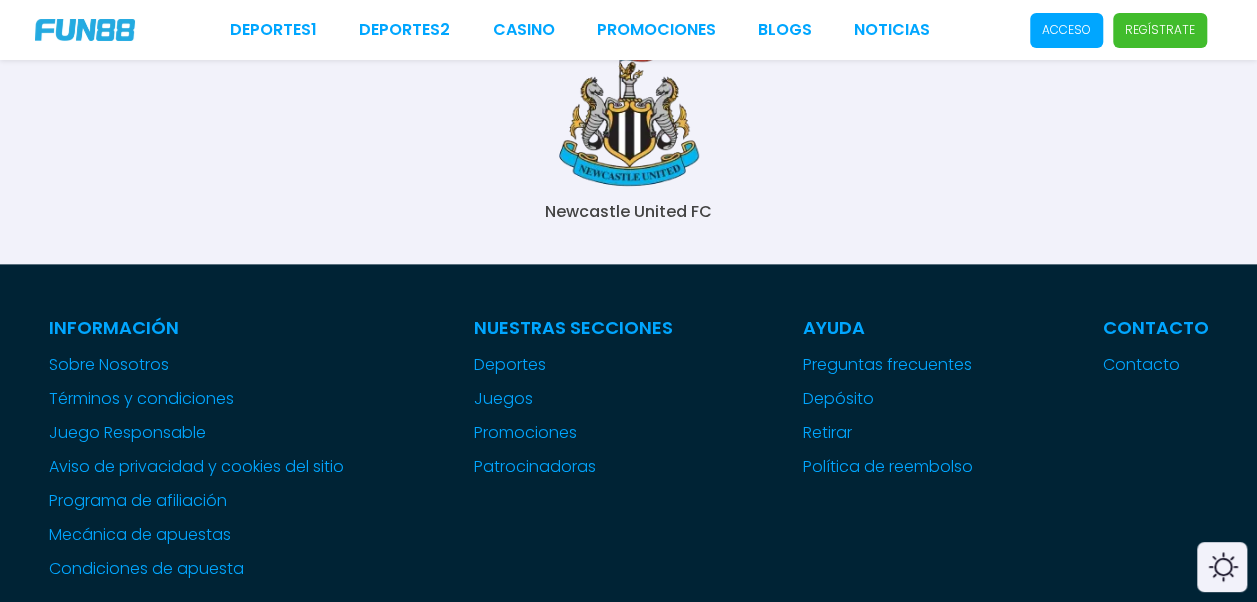 scroll, scrollTop: 938, scrollLeft: 0, axis: vertical 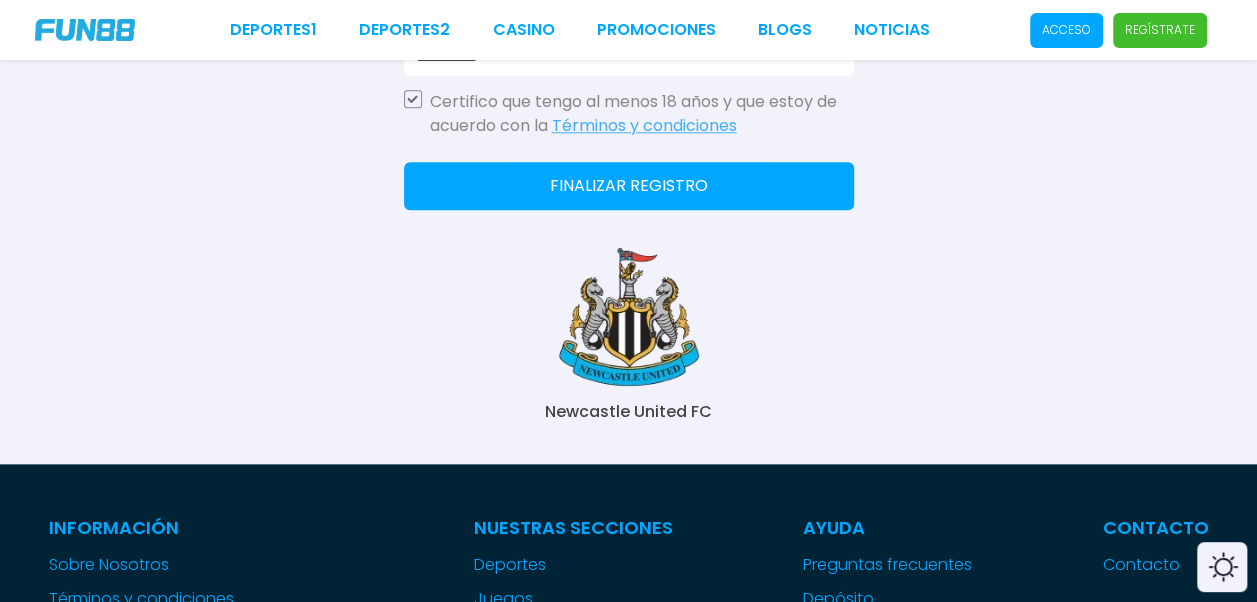 click on "Finalizar registro" at bounding box center (629, 186) 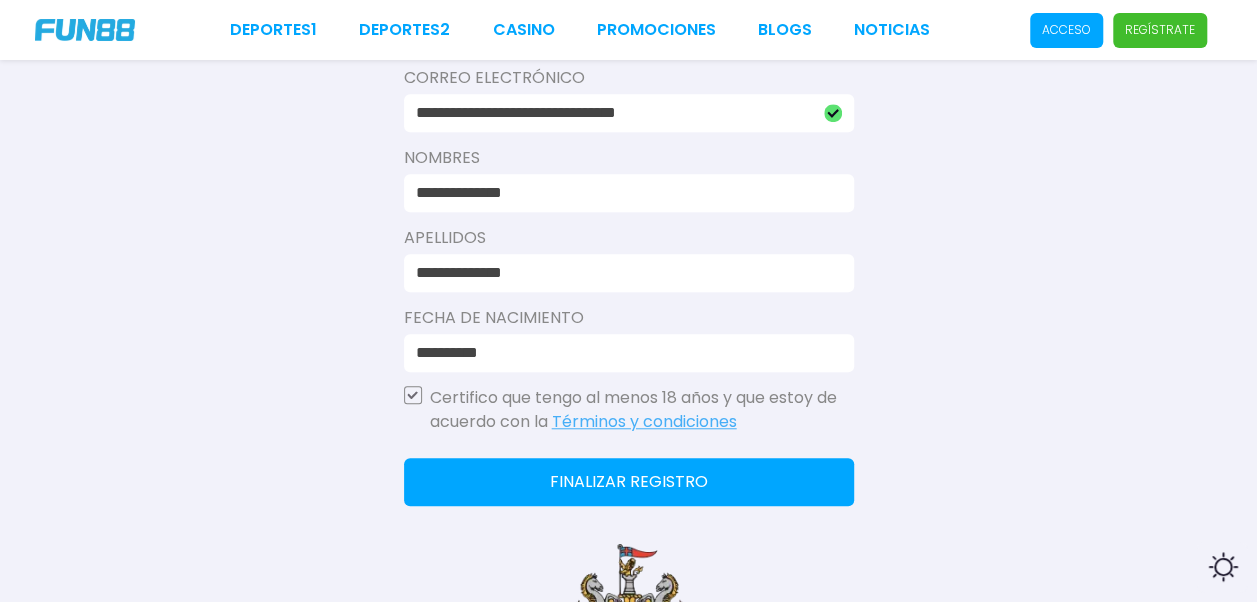 scroll, scrollTop: 638, scrollLeft: 0, axis: vertical 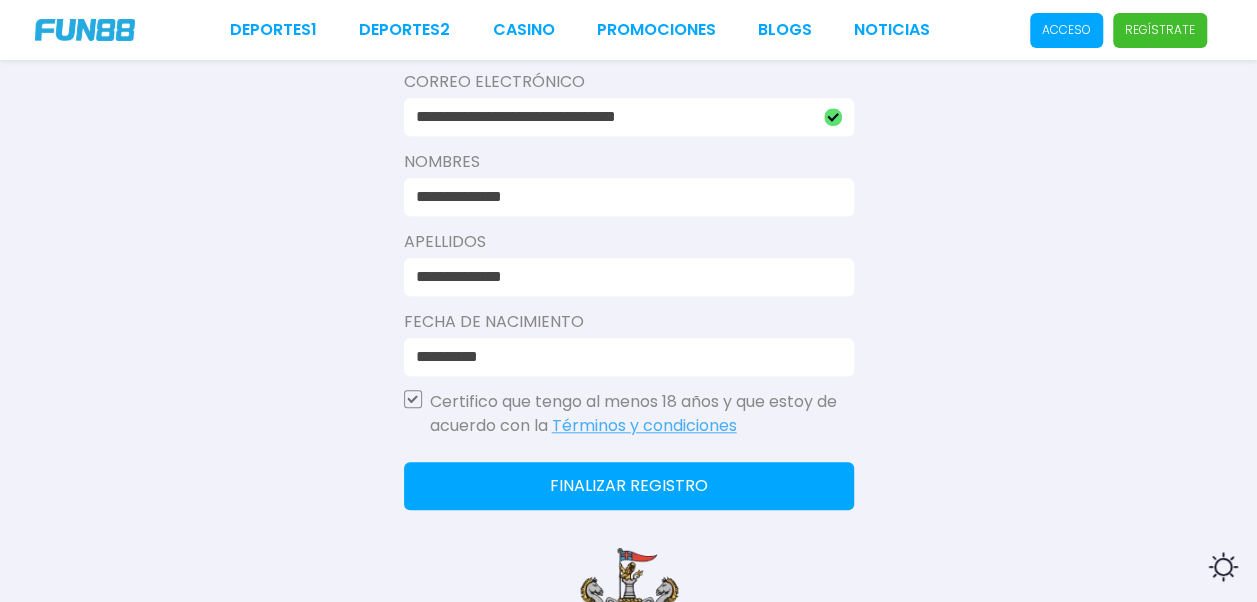 click on "**********" at bounding box center (623, 277) 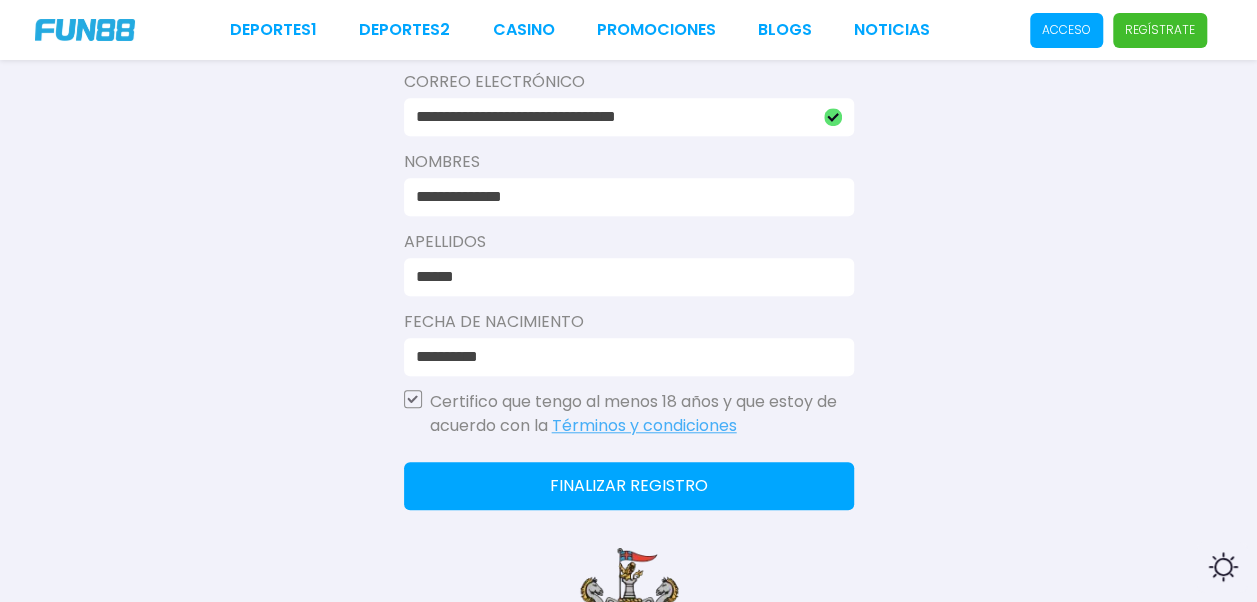 click on "*****" at bounding box center [623, 277] 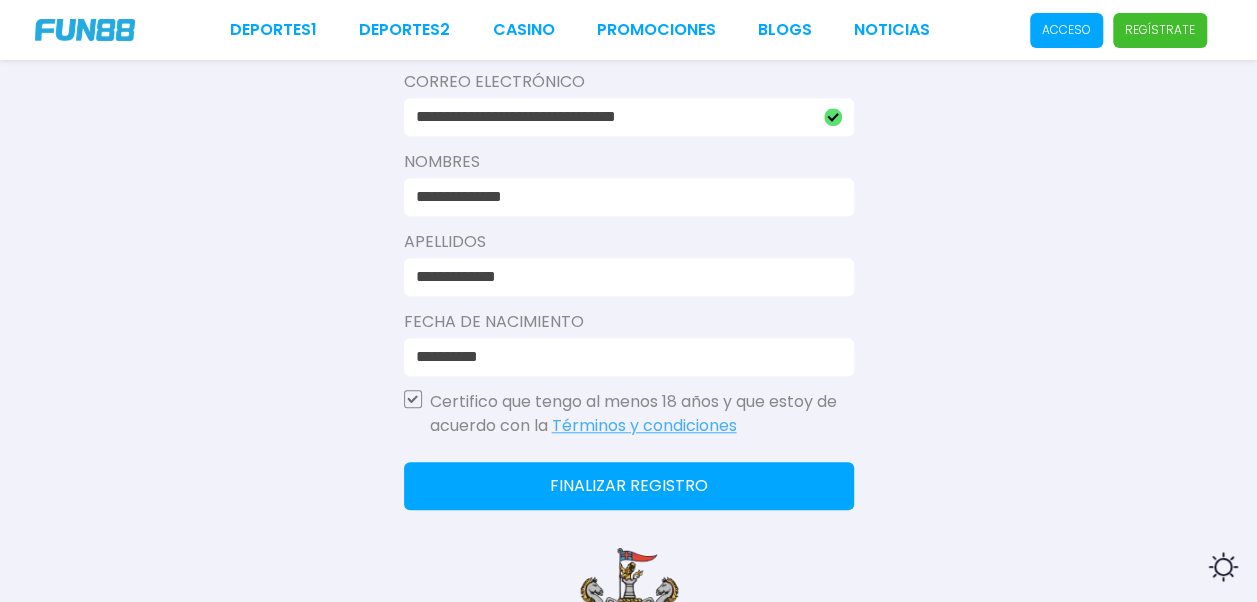 type on "**********" 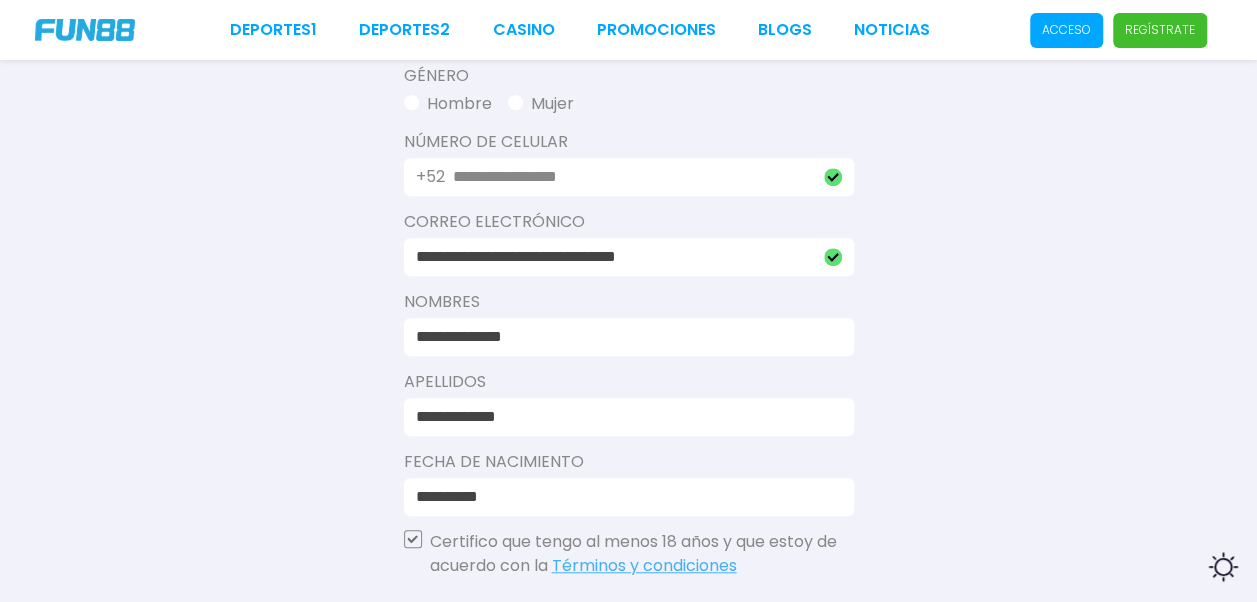 scroll, scrollTop: 338, scrollLeft: 0, axis: vertical 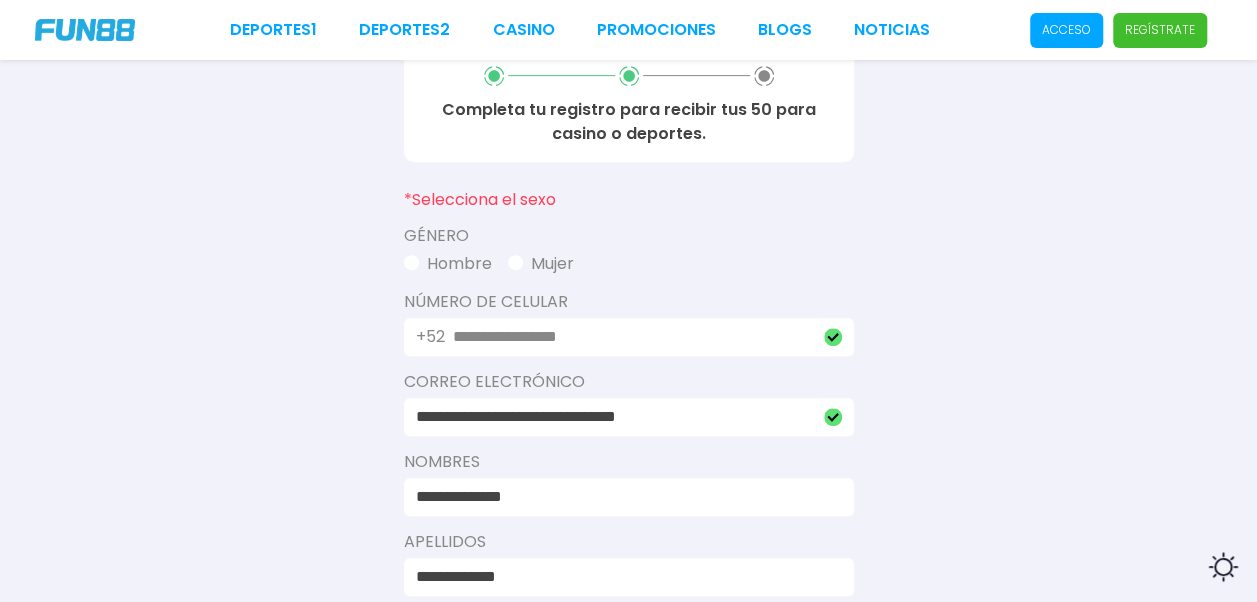 click at bounding box center [515, 262] 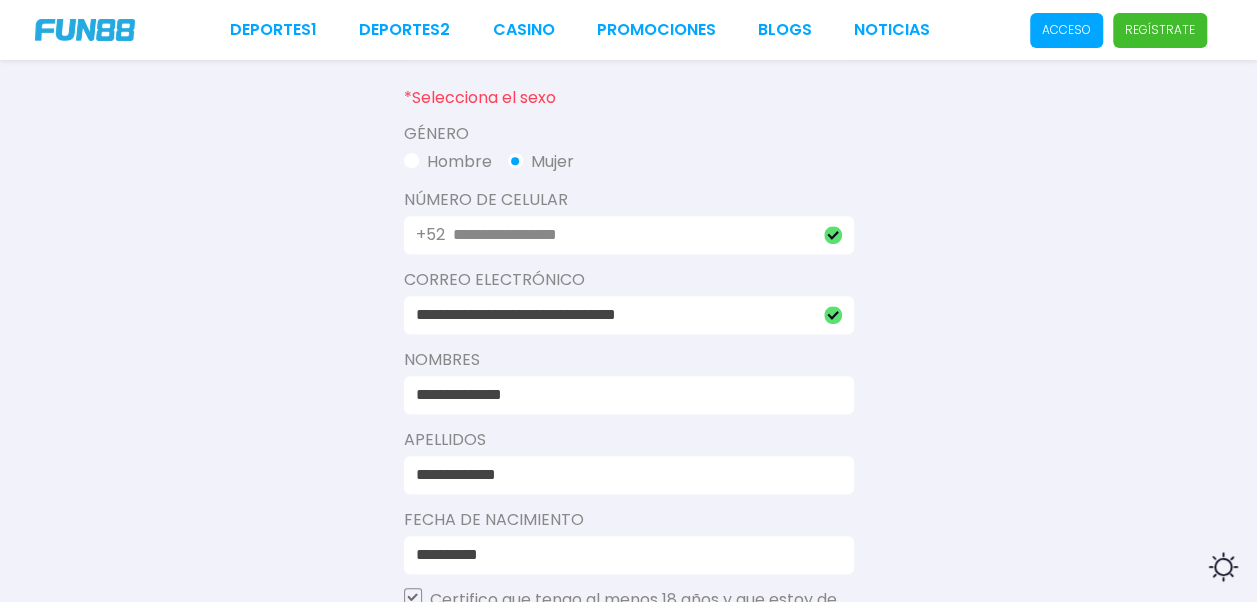 scroll, scrollTop: 538, scrollLeft: 0, axis: vertical 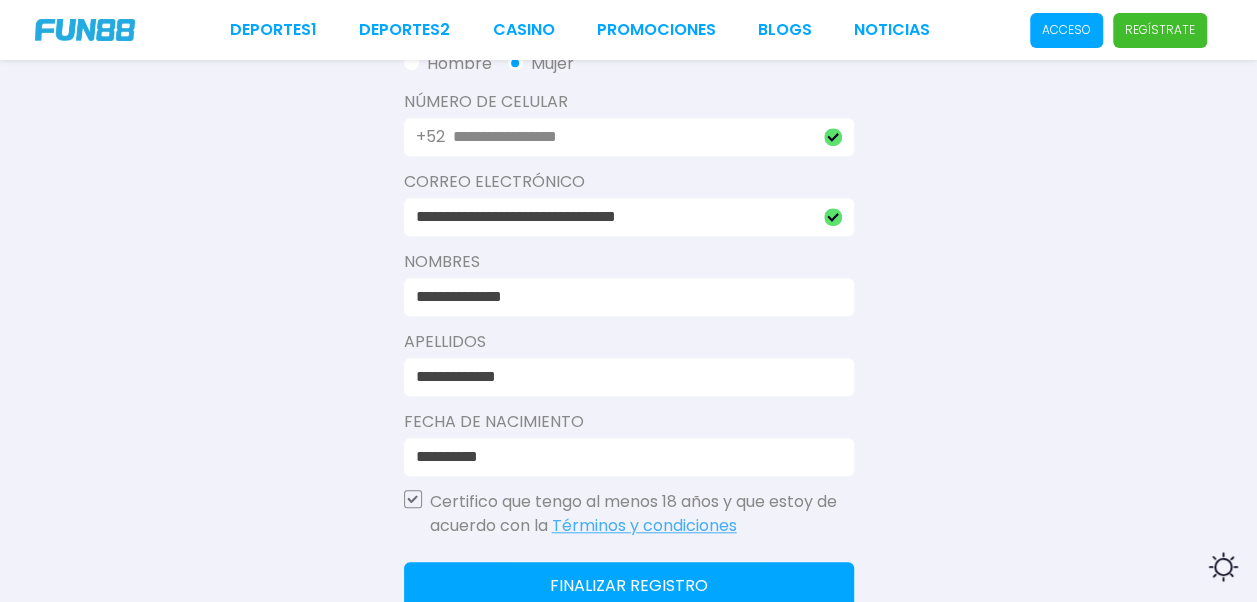 click on "Finalizar registro" at bounding box center [629, 586] 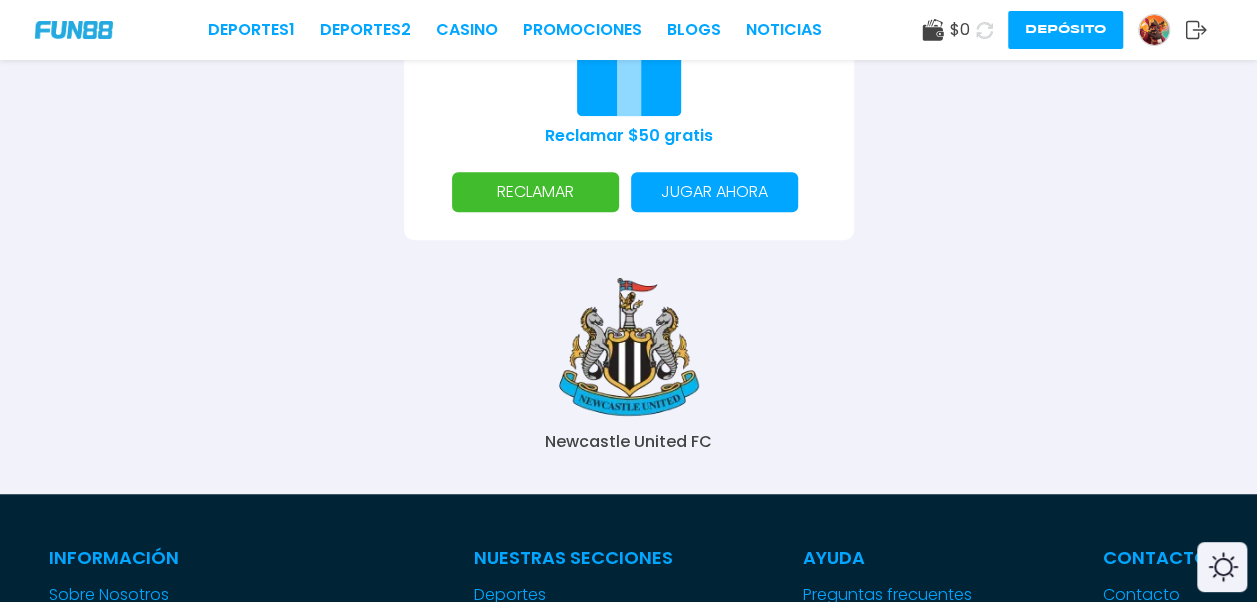 click on "RECLAMAR" at bounding box center (535, 192) 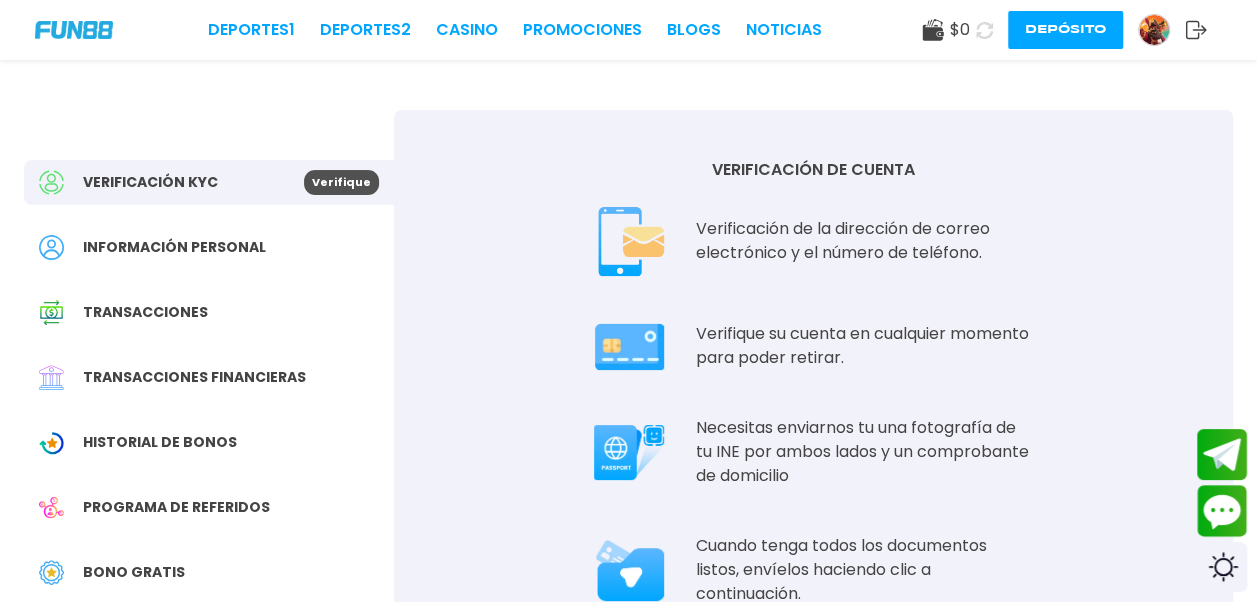 click on "Verifique" at bounding box center [341, 182] 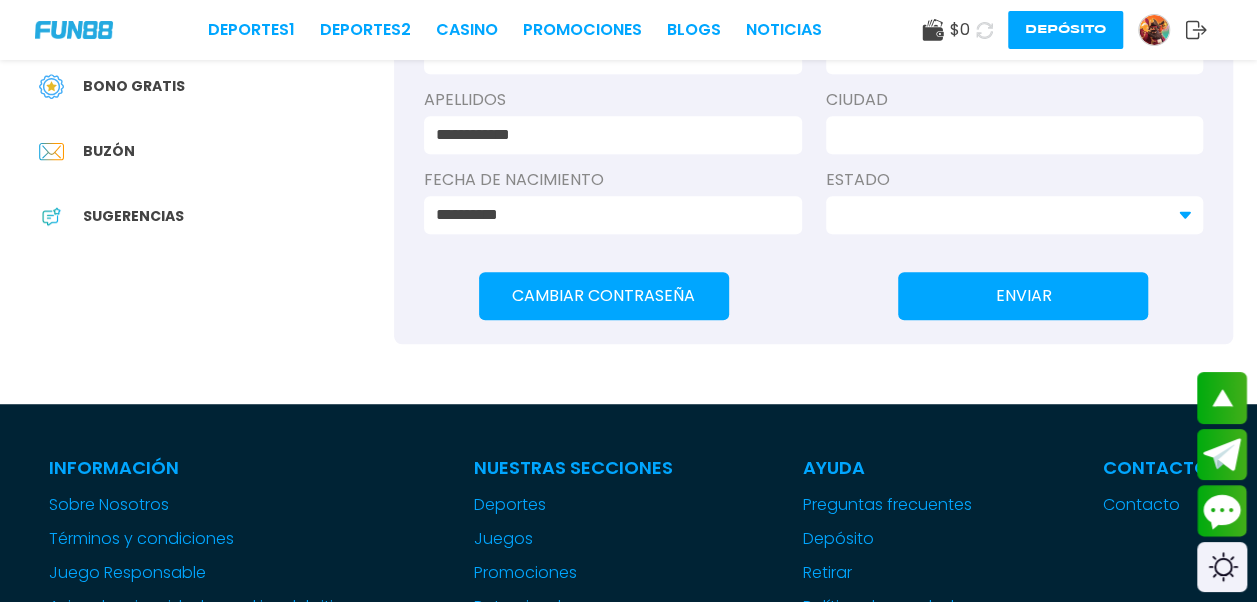 scroll, scrollTop: 500, scrollLeft: 0, axis: vertical 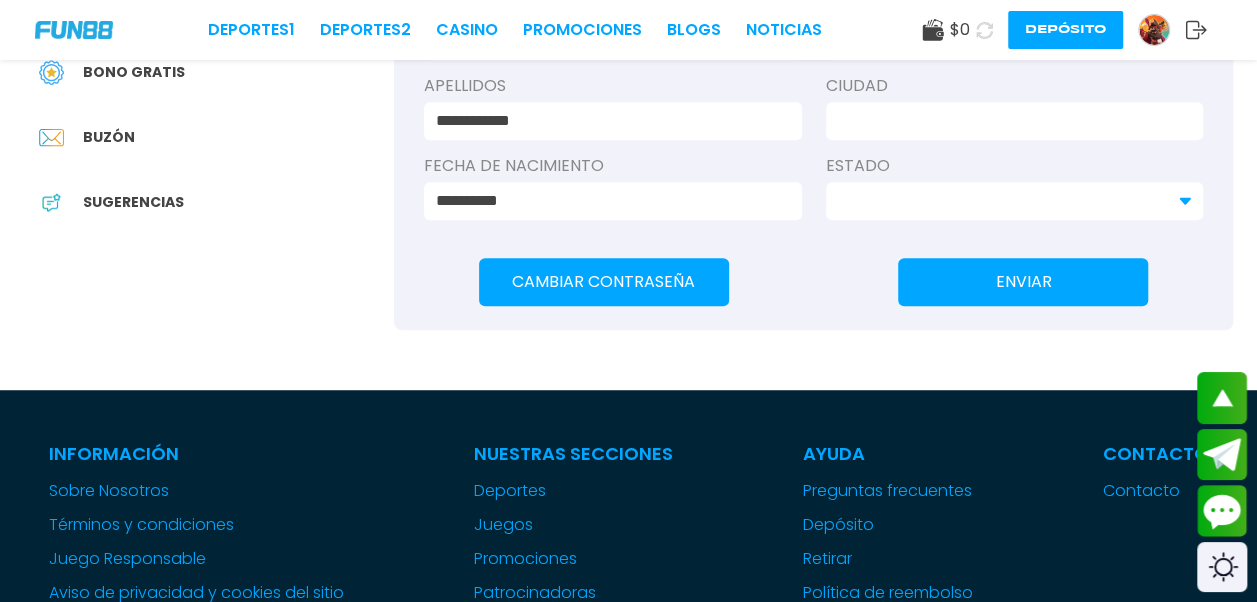 click on "ENVIAR" at bounding box center [1023, 282] 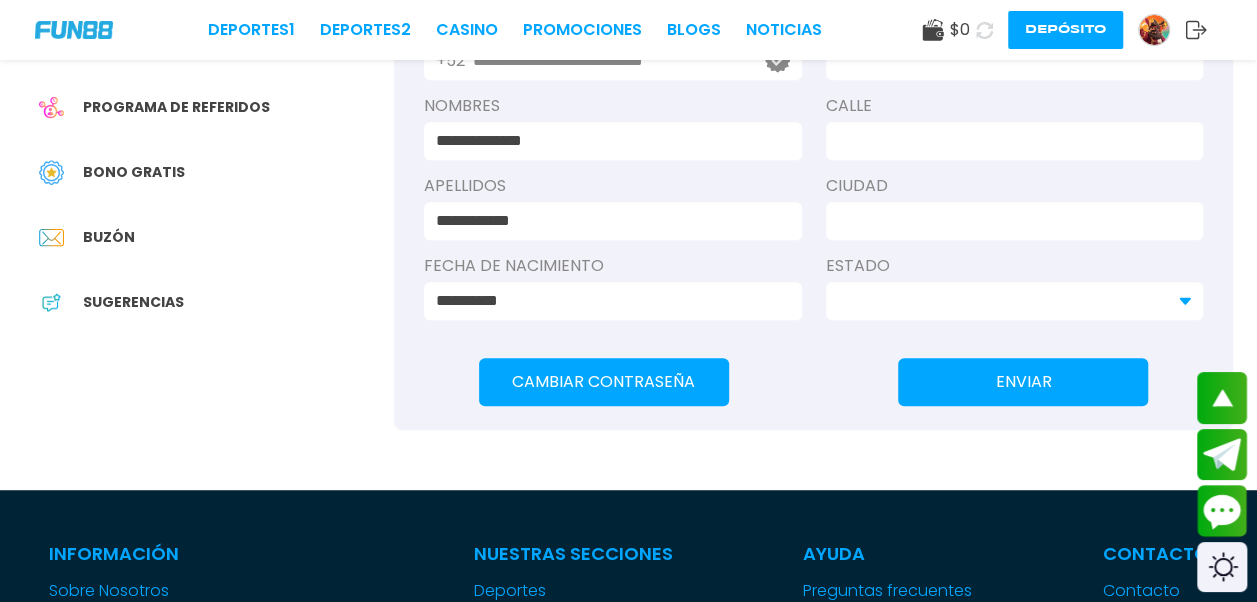 scroll, scrollTop: 200, scrollLeft: 0, axis: vertical 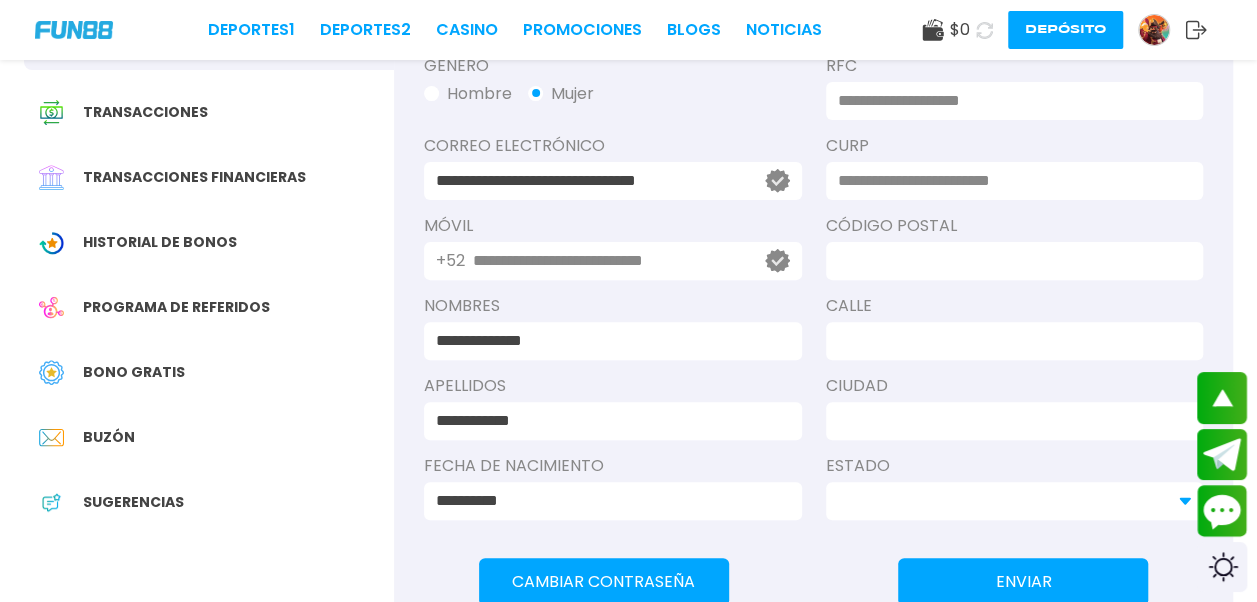 click at bounding box center (1015, 261) 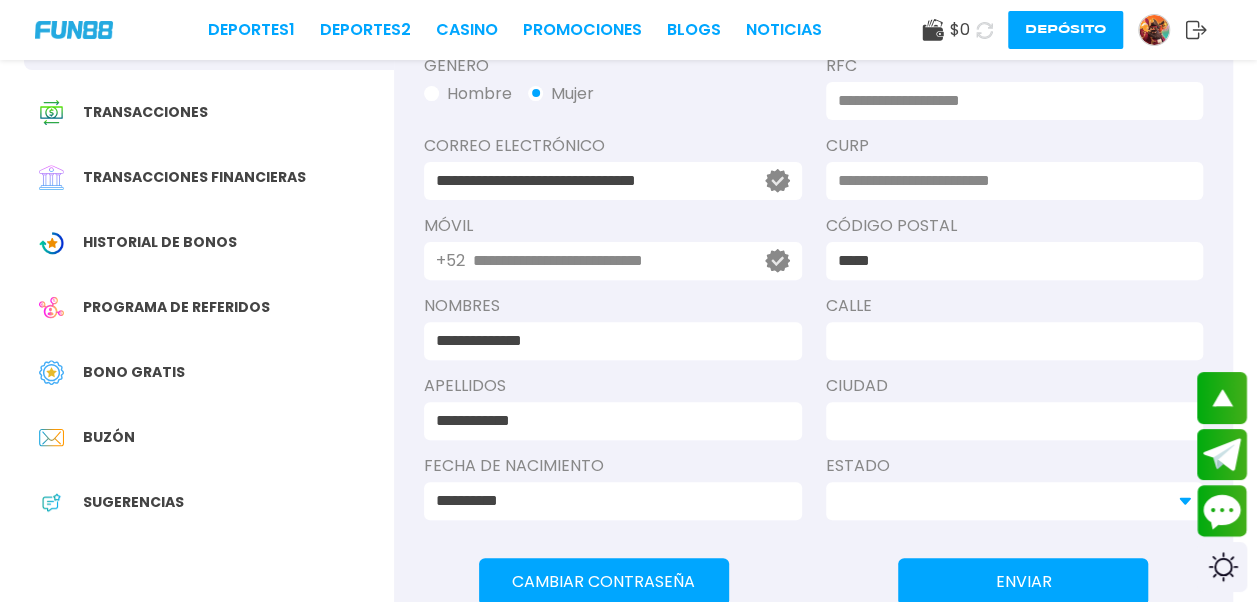 type on "*******" 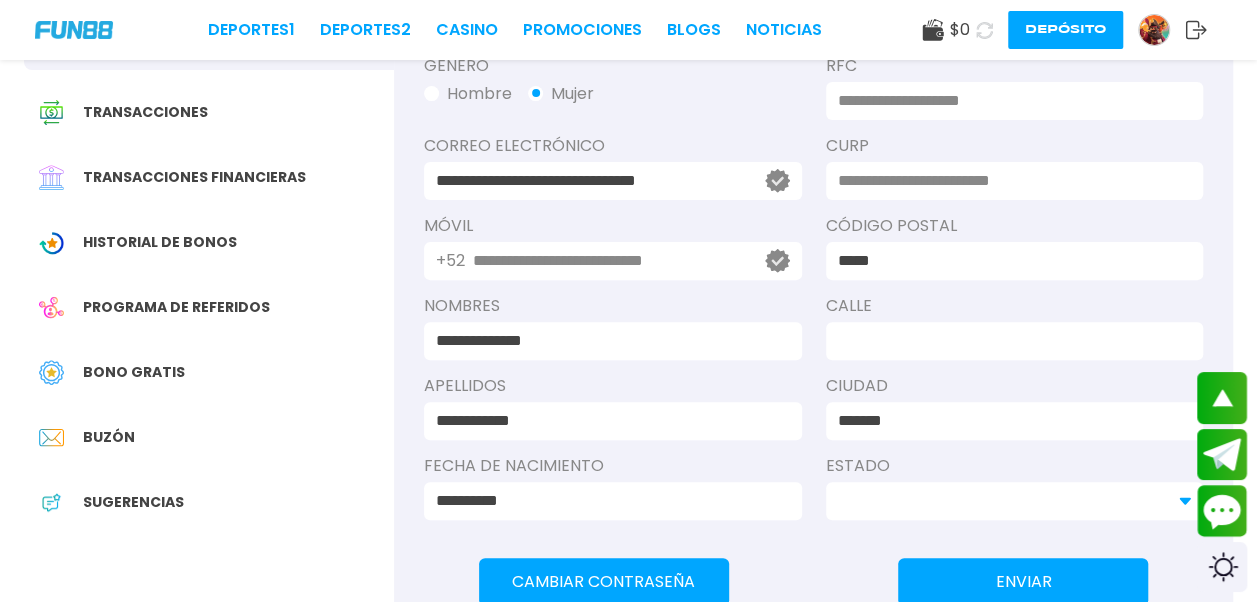 click at bounding box center (1009, 341) 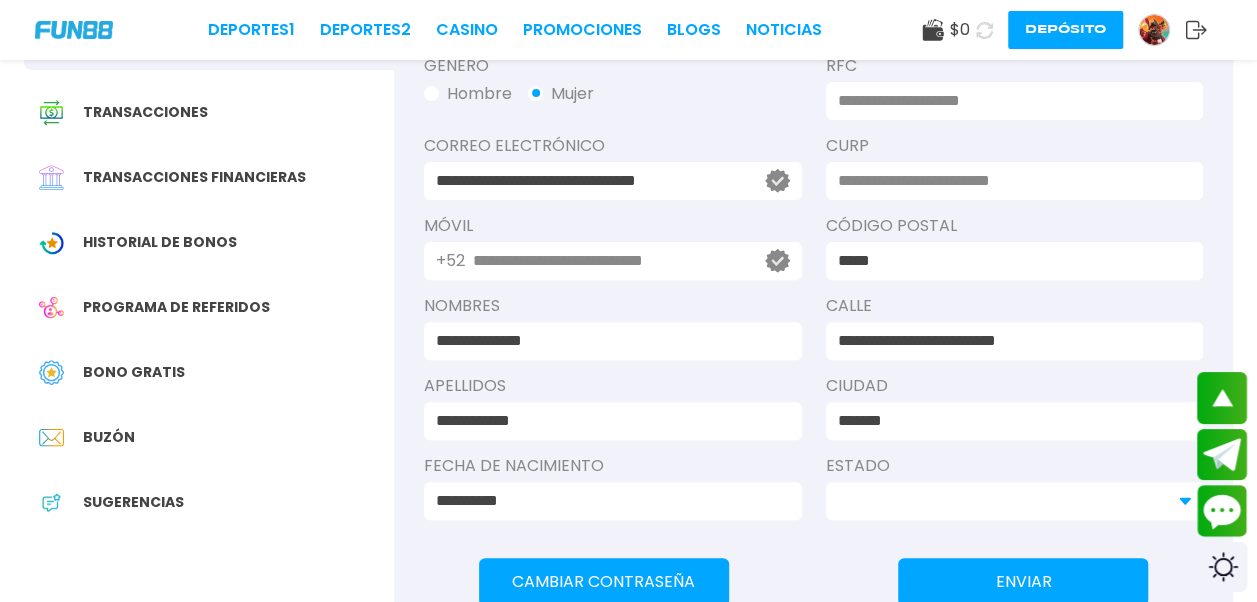 click at bounding box center (1009, 181) 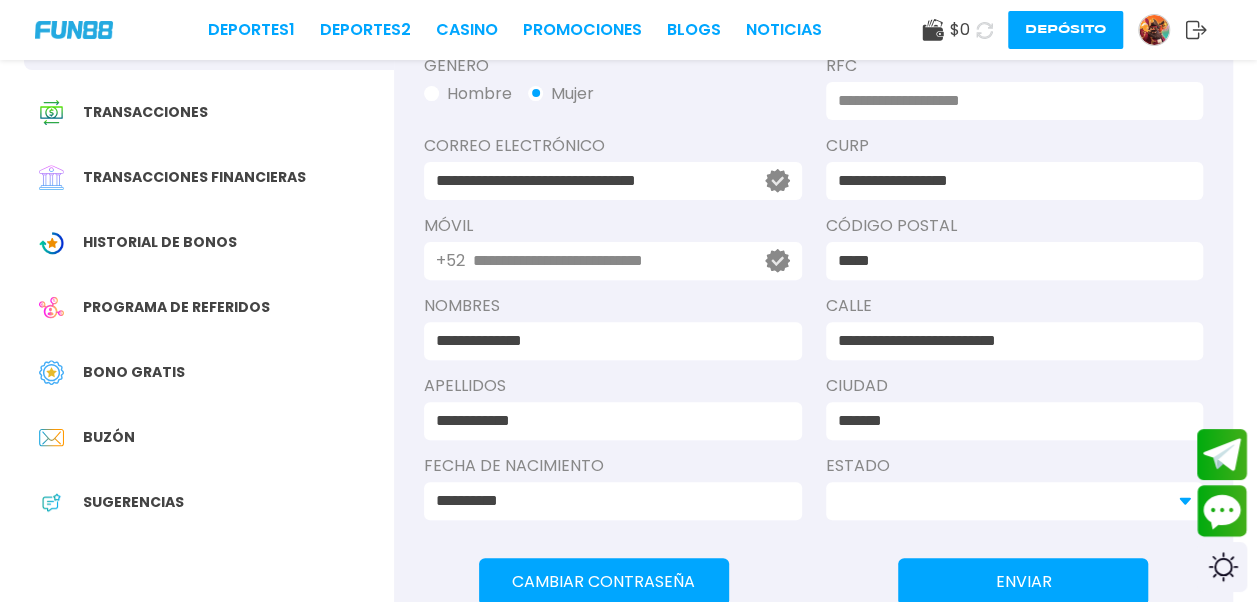 scroll, scrollTop: 100, scrollLeft: 0, axis: vertical 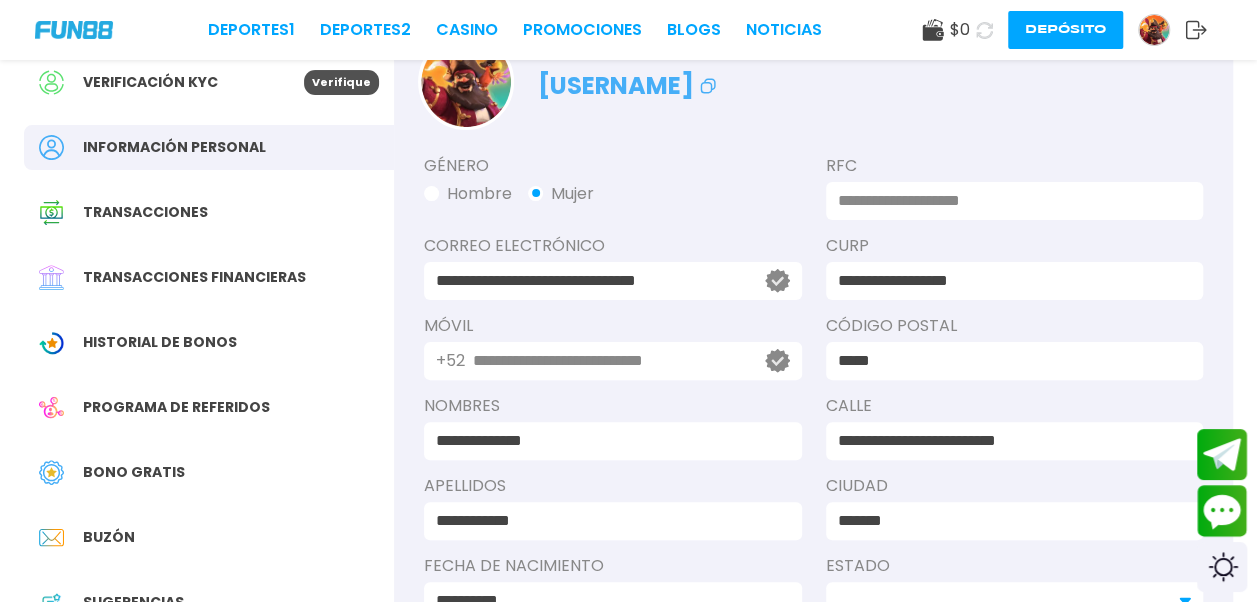 click at bounding box center (1009, 201) 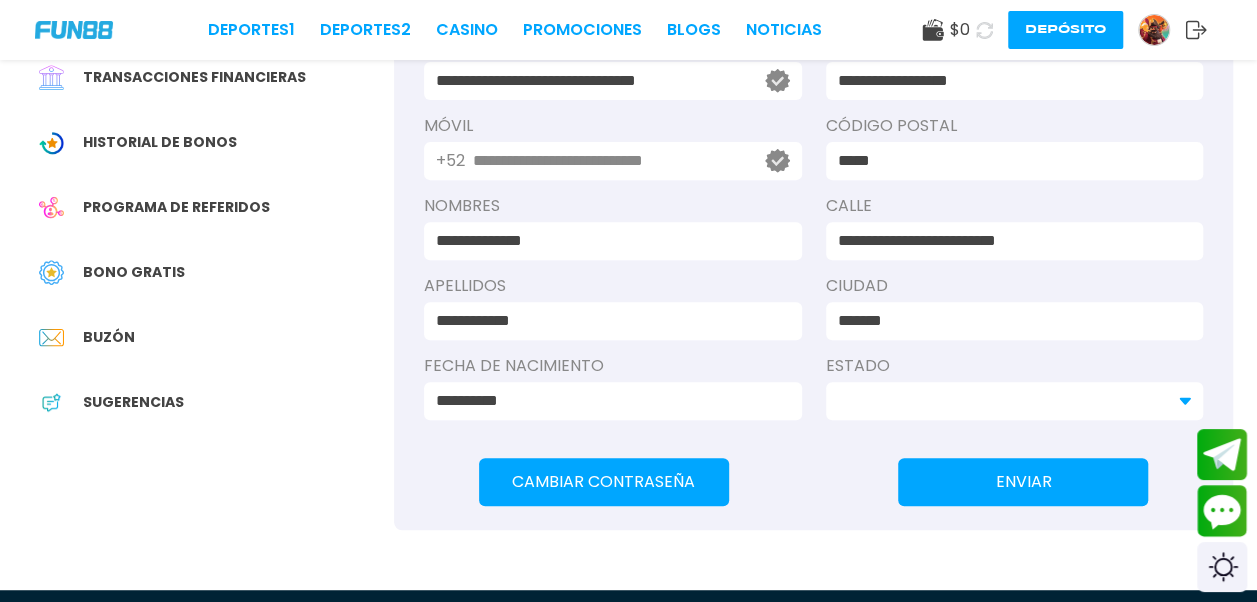 click on "ENVIAR" at bounding box center [1023, 482] 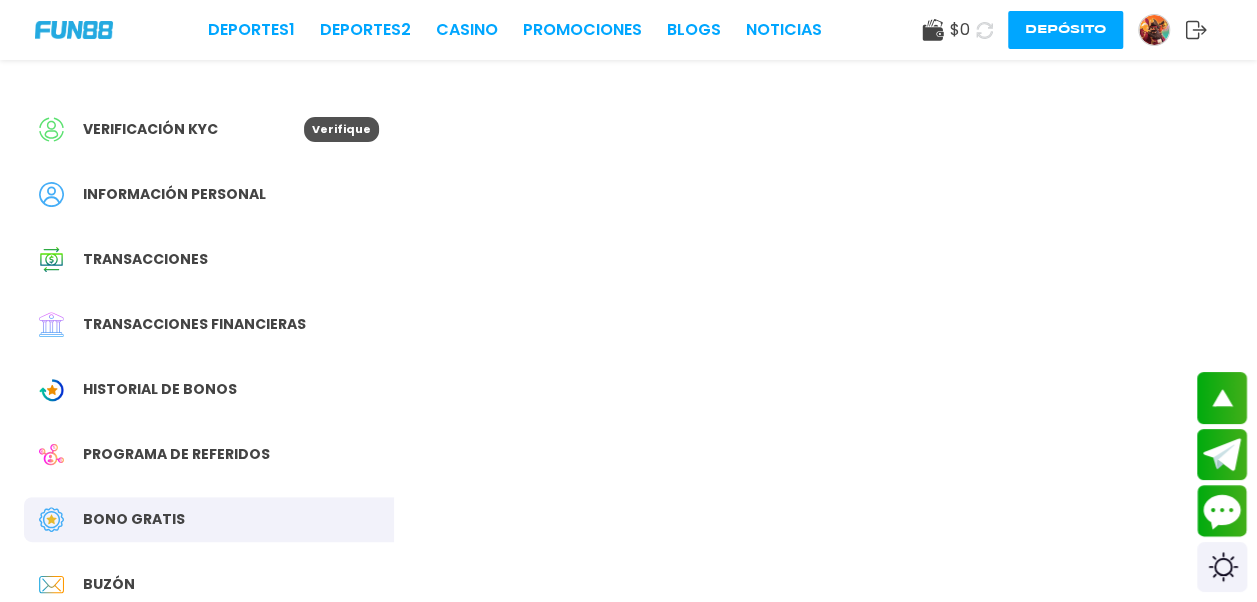 scroll, scrollTop: 0, scrollLeft: 0, axis: both 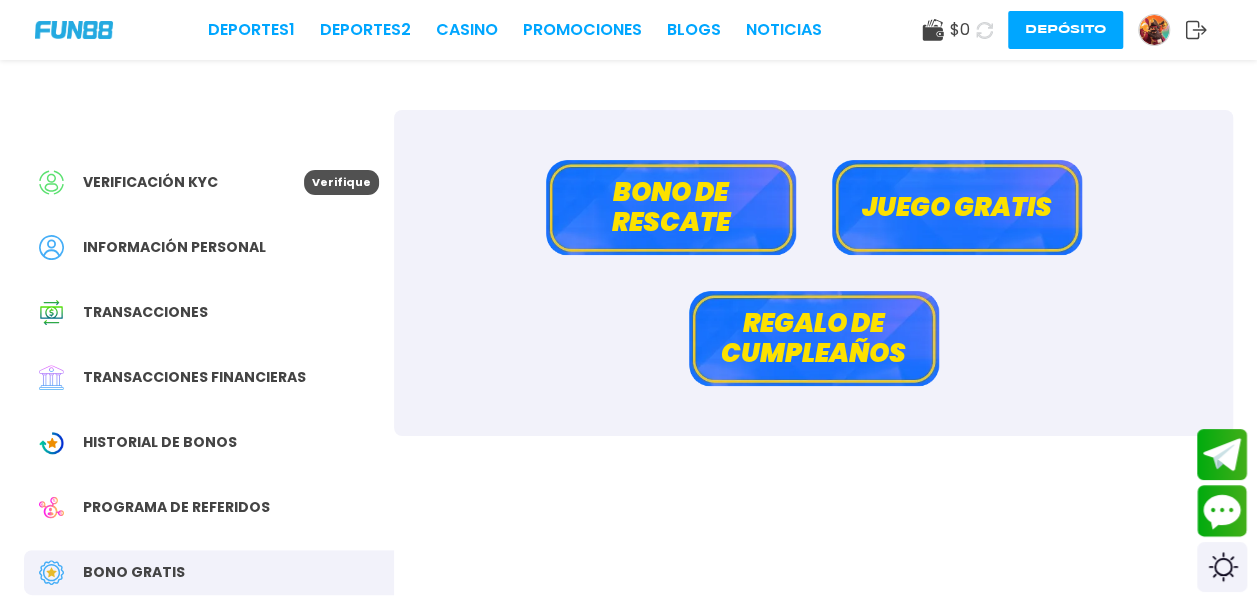 click on "Juego gratis" at bounding box center [957, 207] 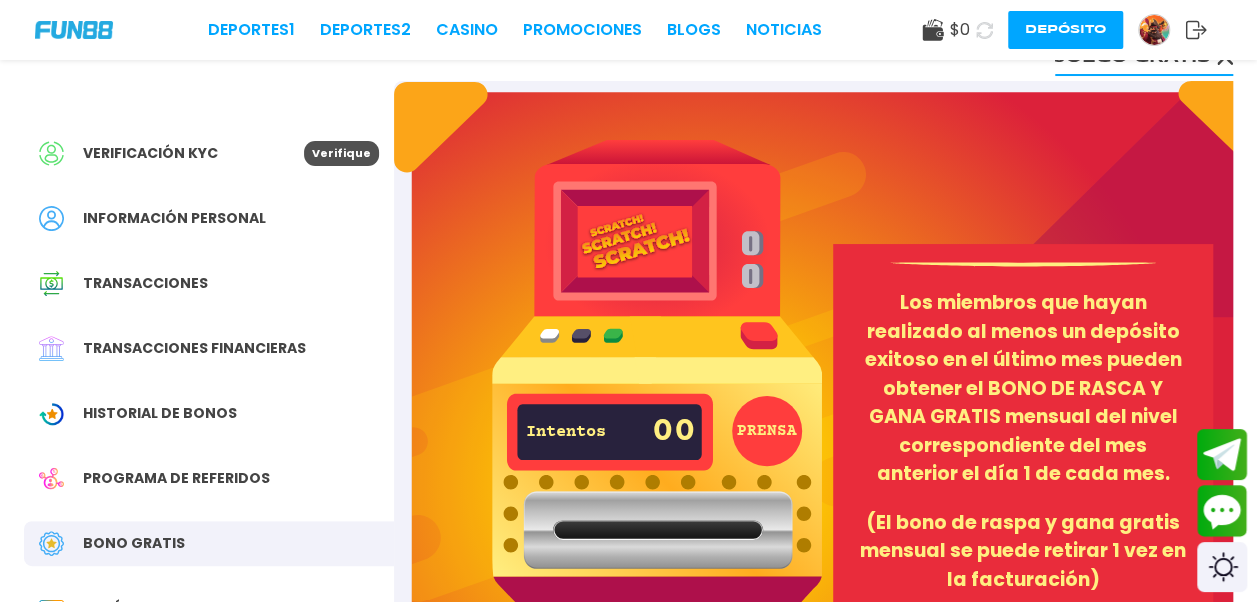 scroll, scrollTop: 0, scrollLeft: 0, axis: both 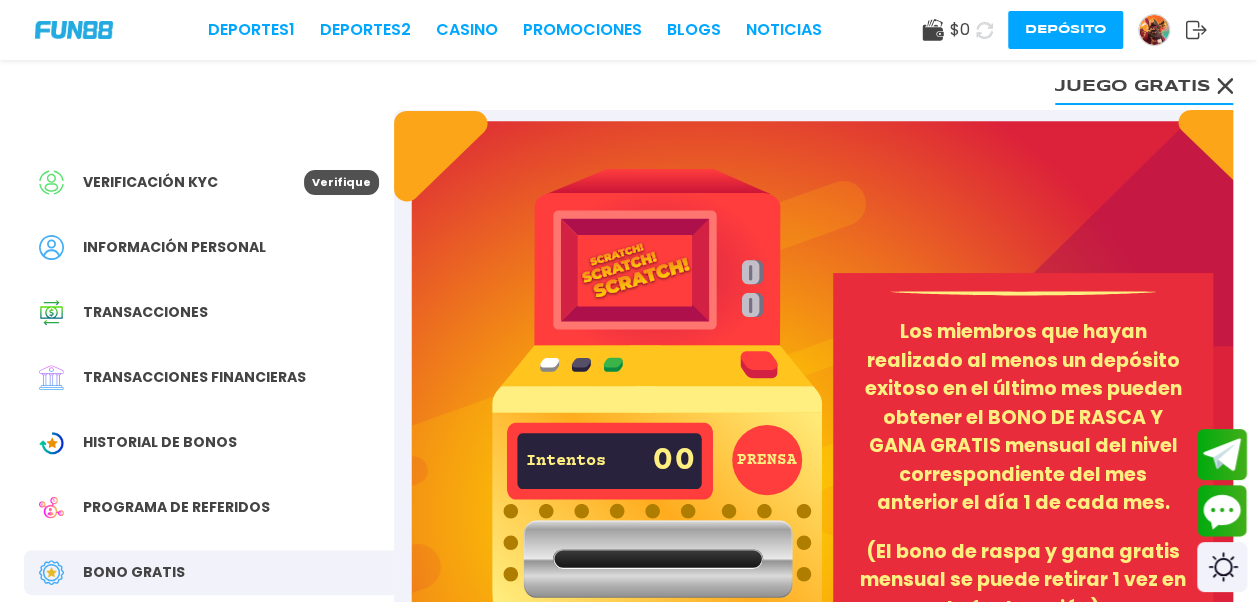click on "Información personal" at bounding box center [174, 247] 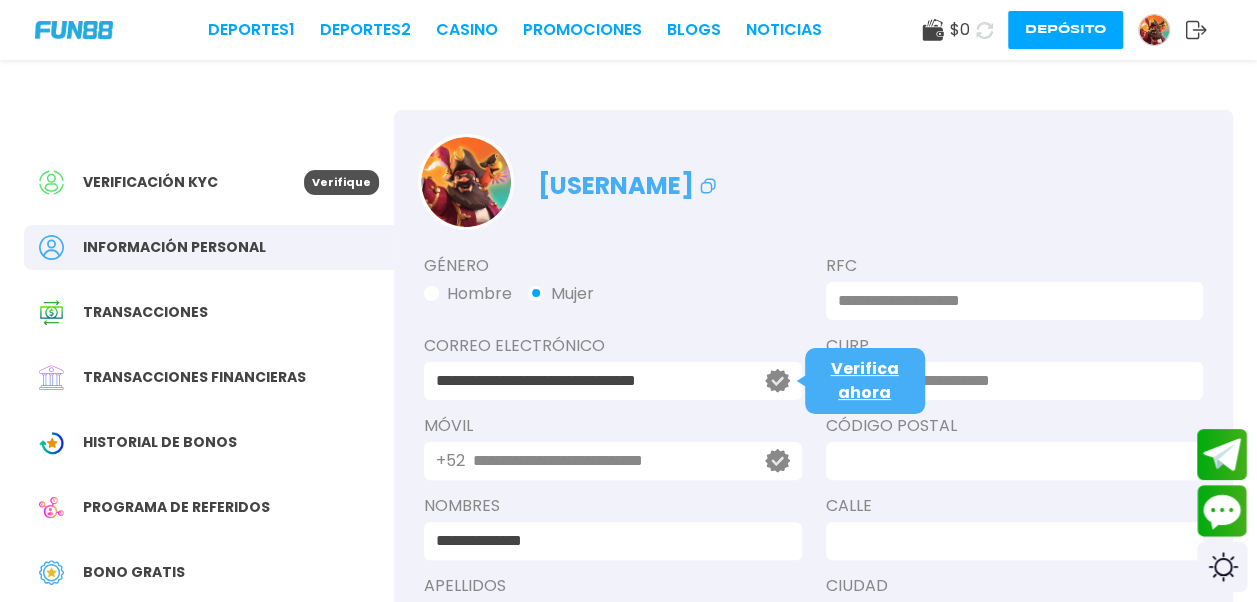 click 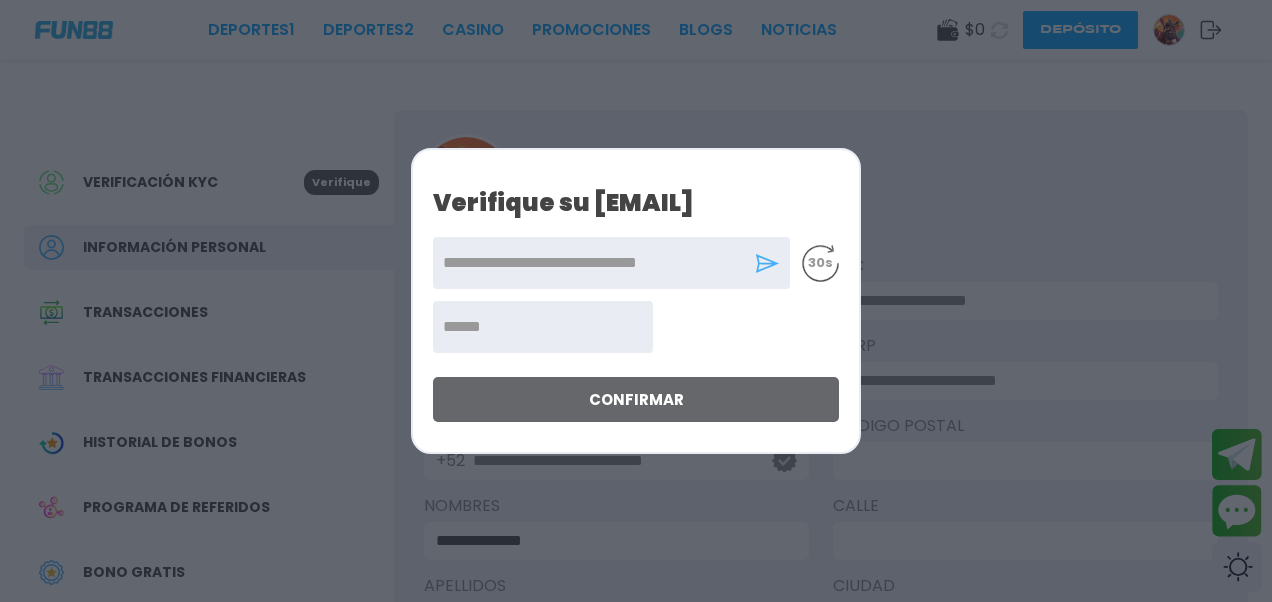 click at bounding box center (543, 327) 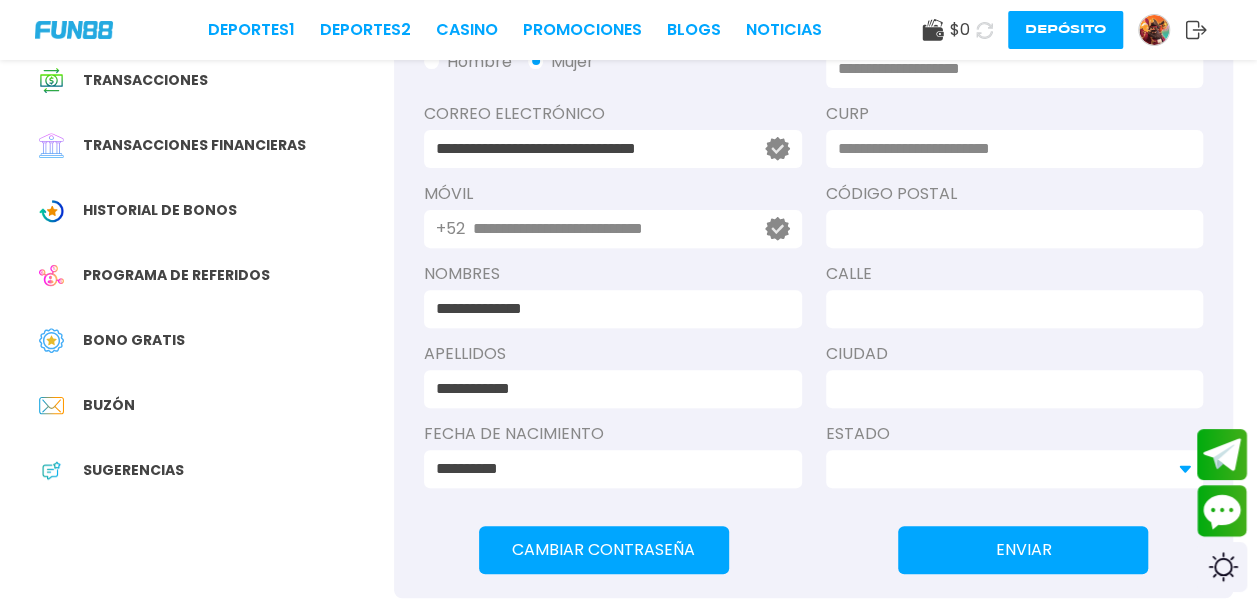 scroll, scrollTop: 400, scrollLeft: 0, axis: vertical 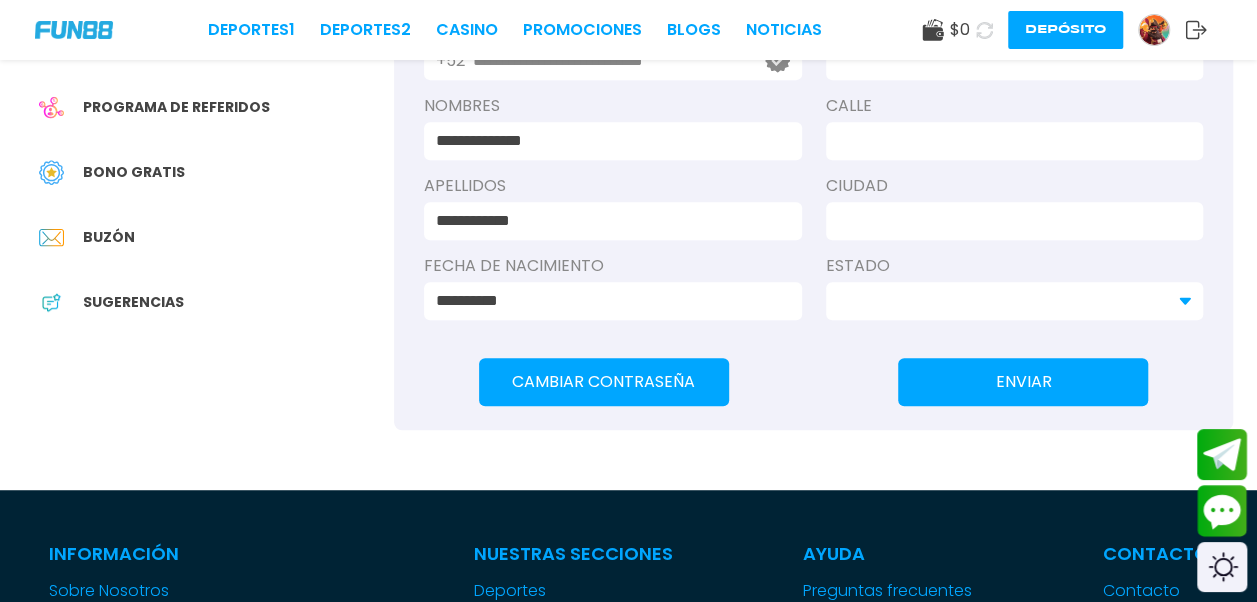 click on "Cambiar Contraseña" at bounding box center [604, 382] 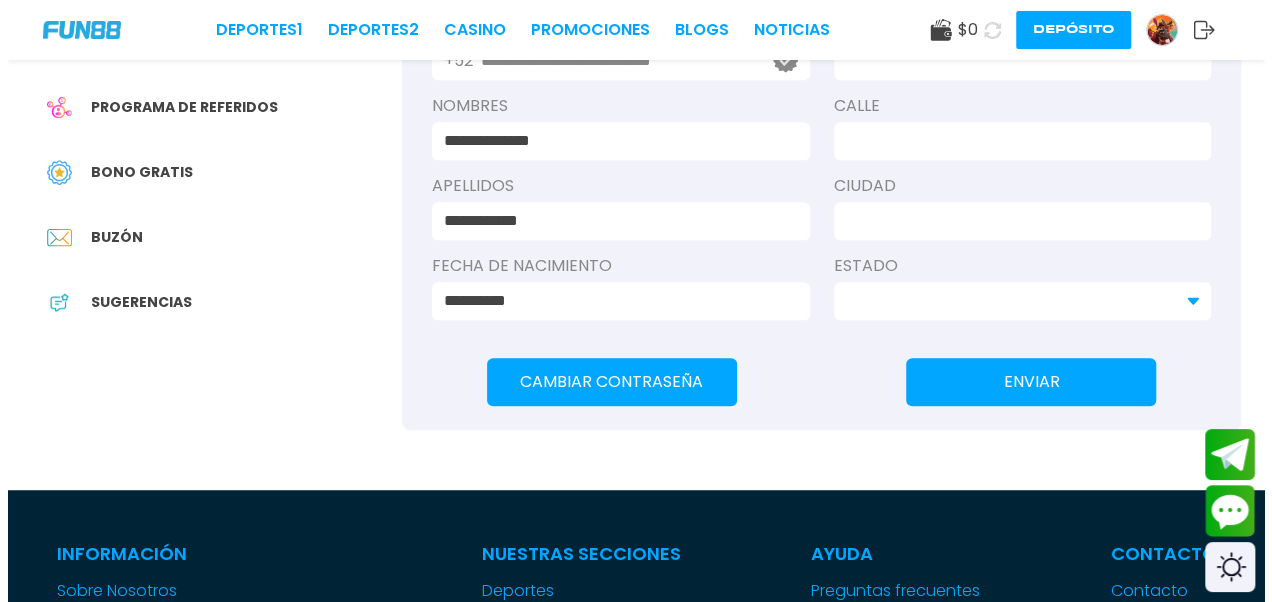 scroll, scrollTop: 0, scrollLeft: 0, axis: both 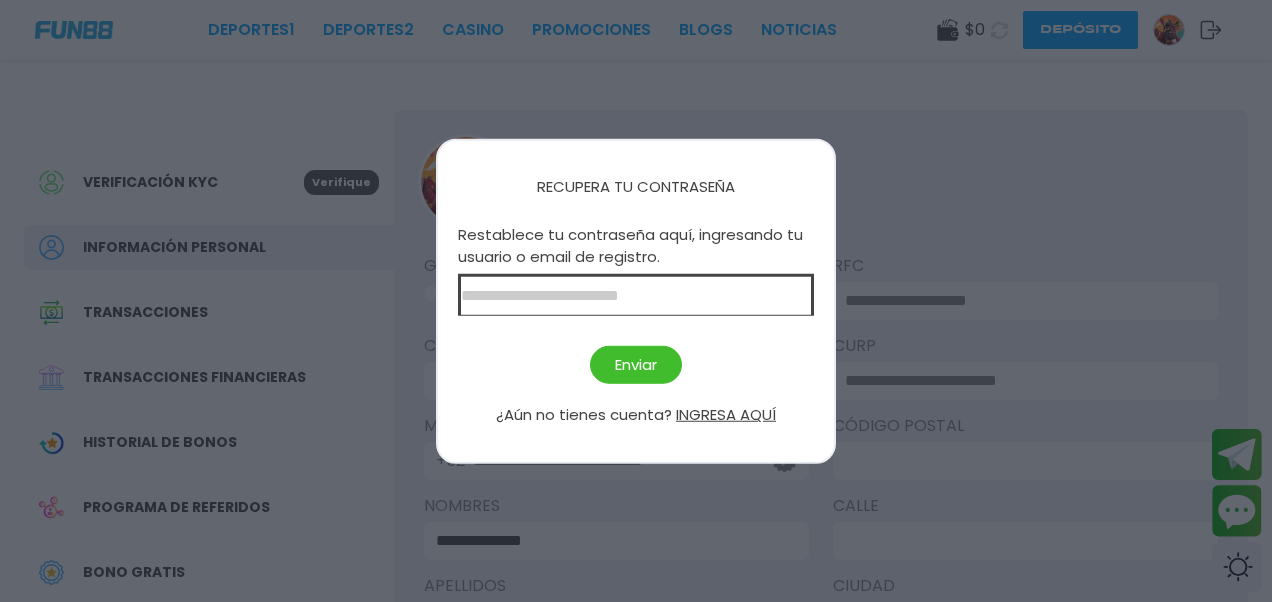 click at bounding box center (636, 294) 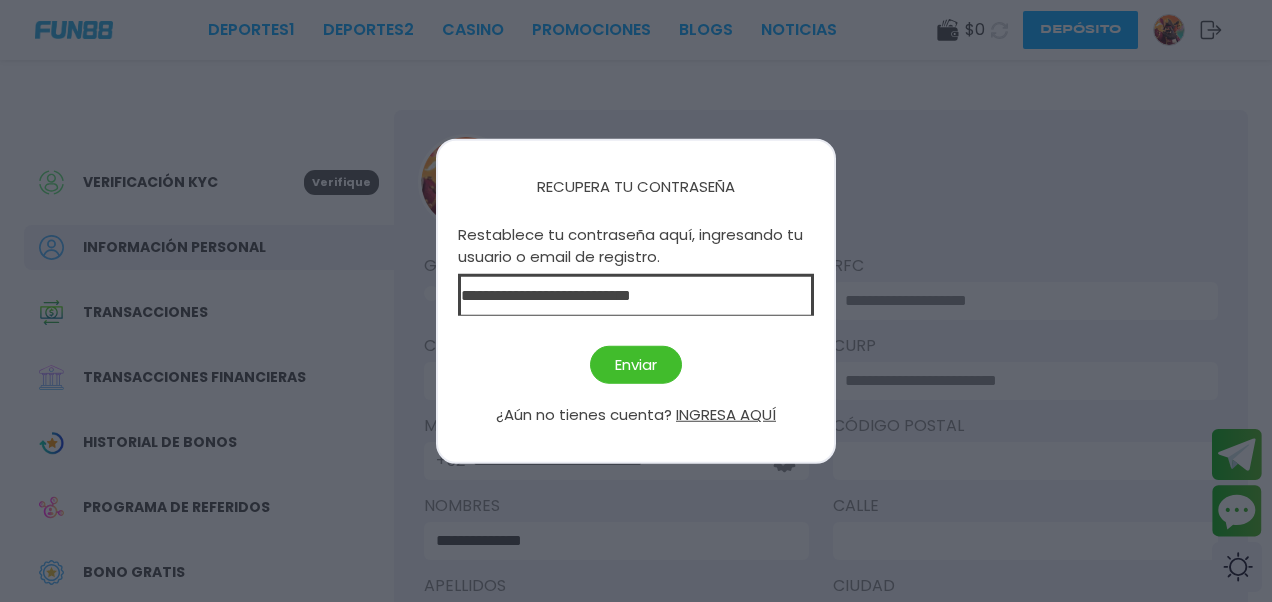 type on "*****" 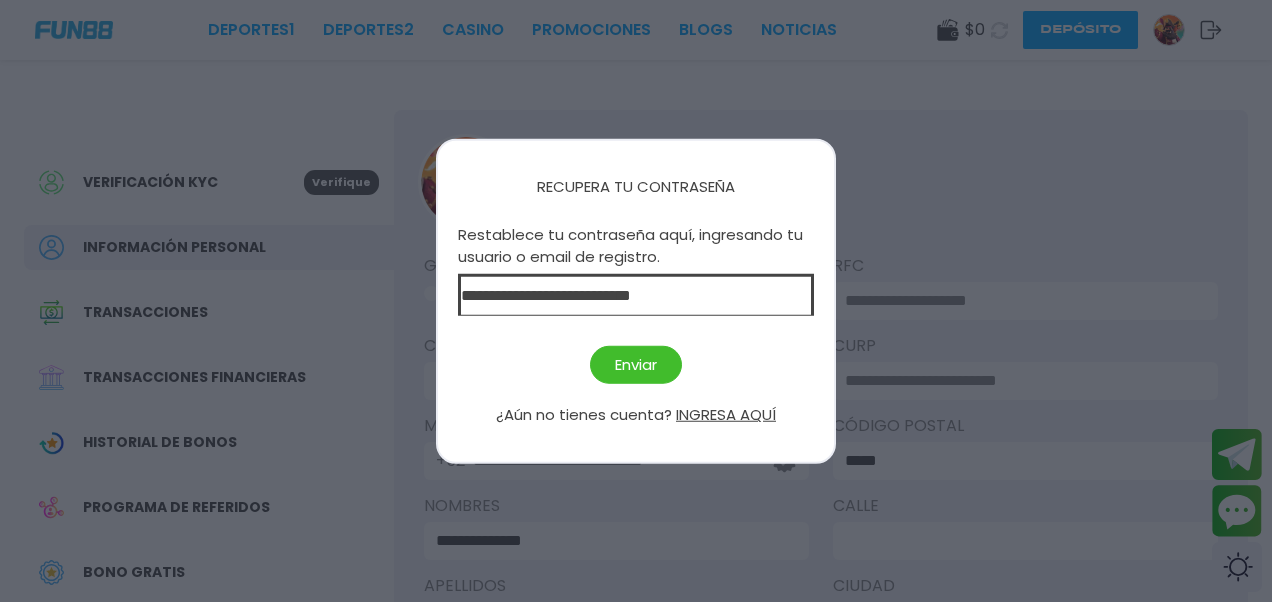 type on "**********" 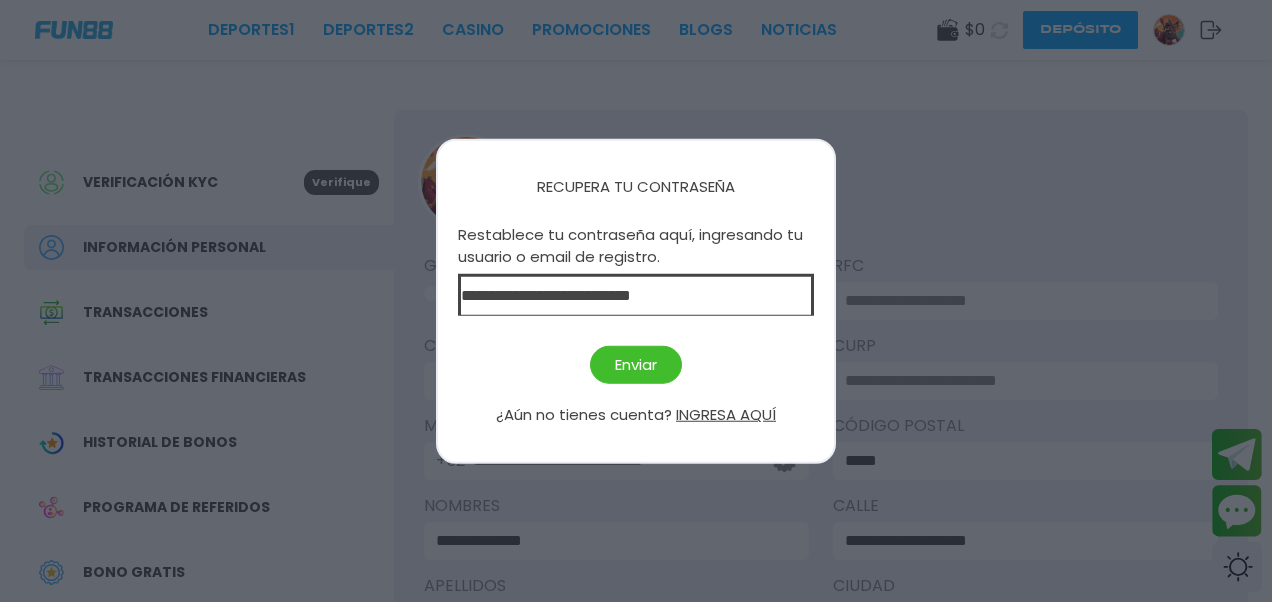 type on "**********" 